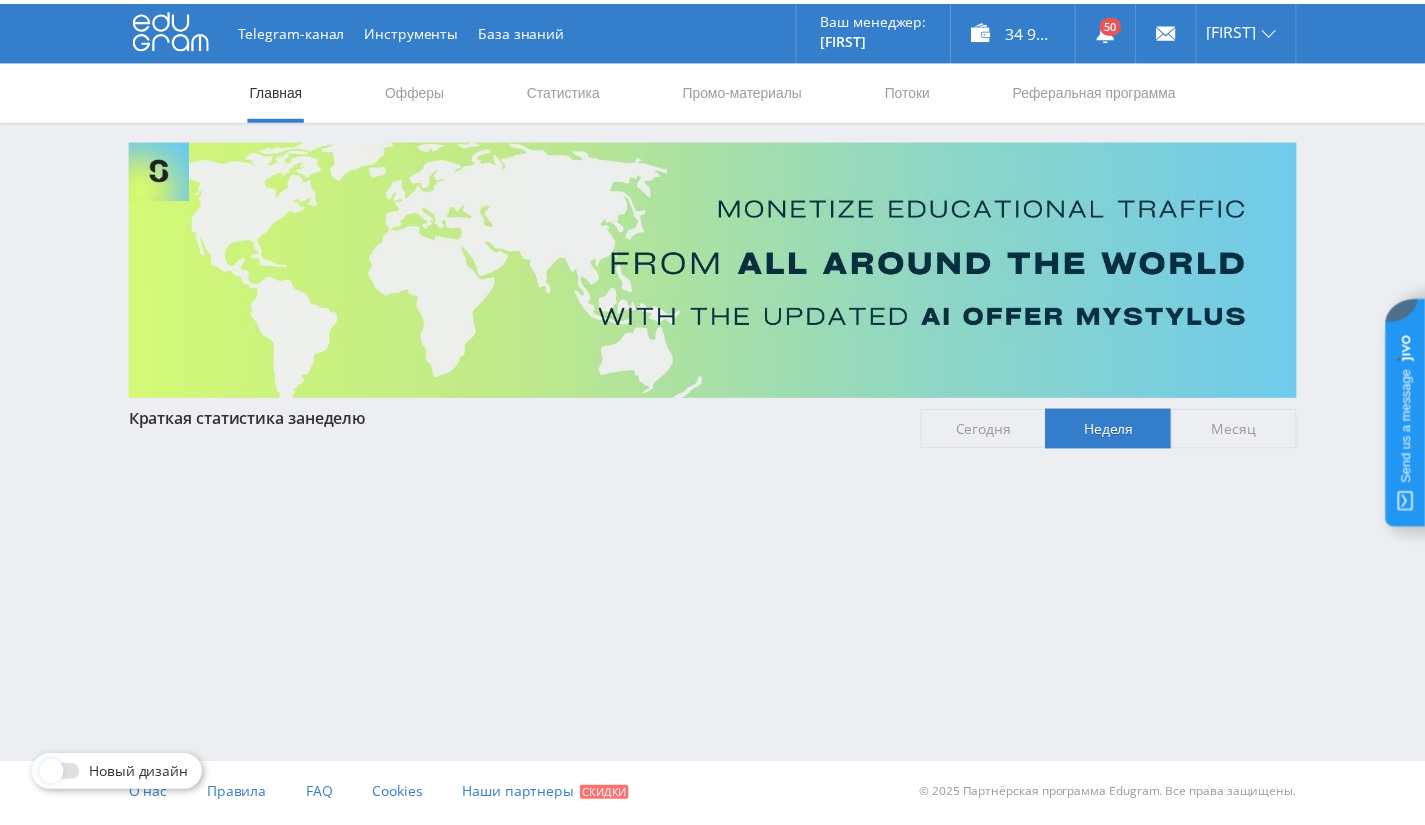 scroll, scrollTop: 0, scrollLeft: 0, axis: both 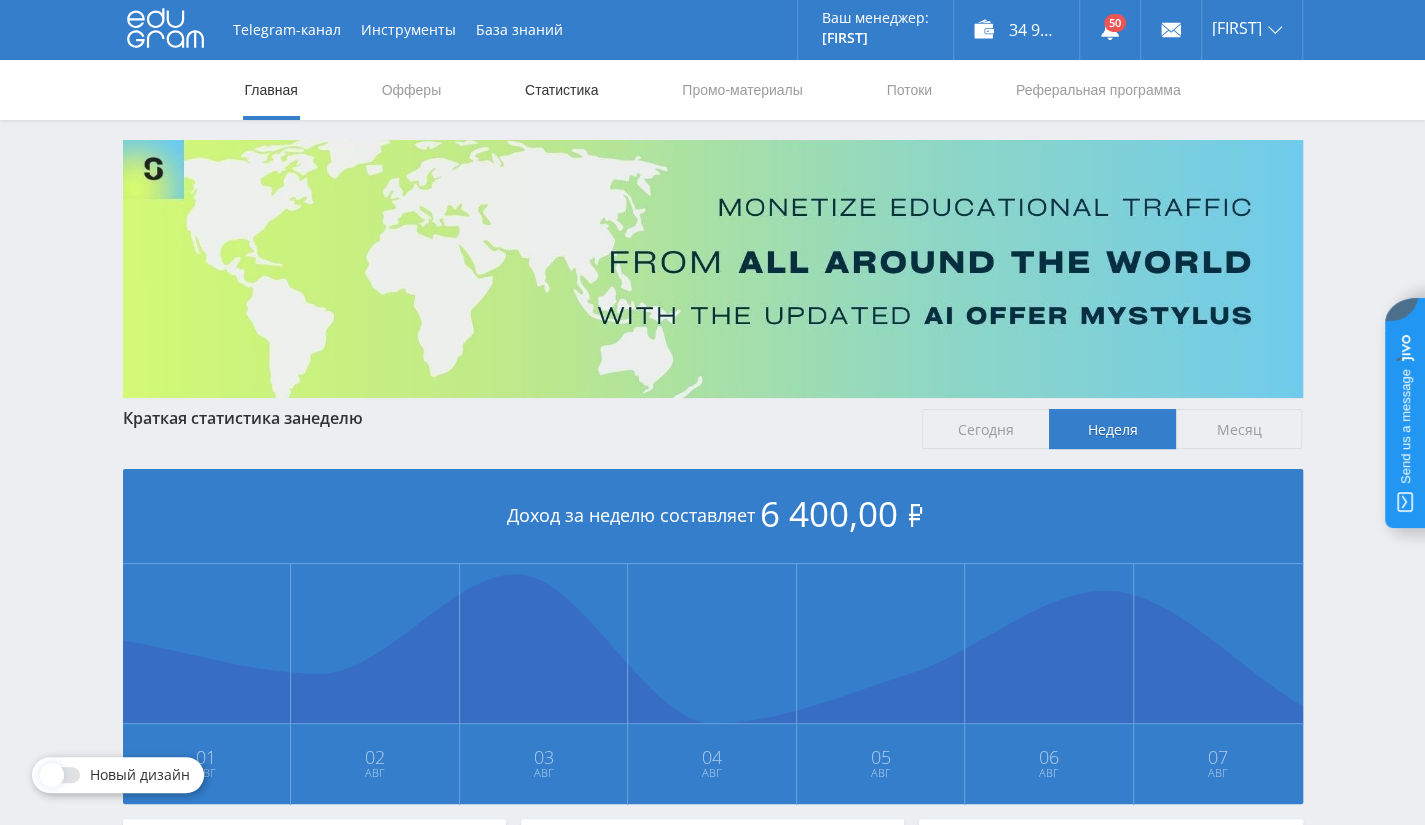 click on "Статистика" at bounding box center (562, 90) 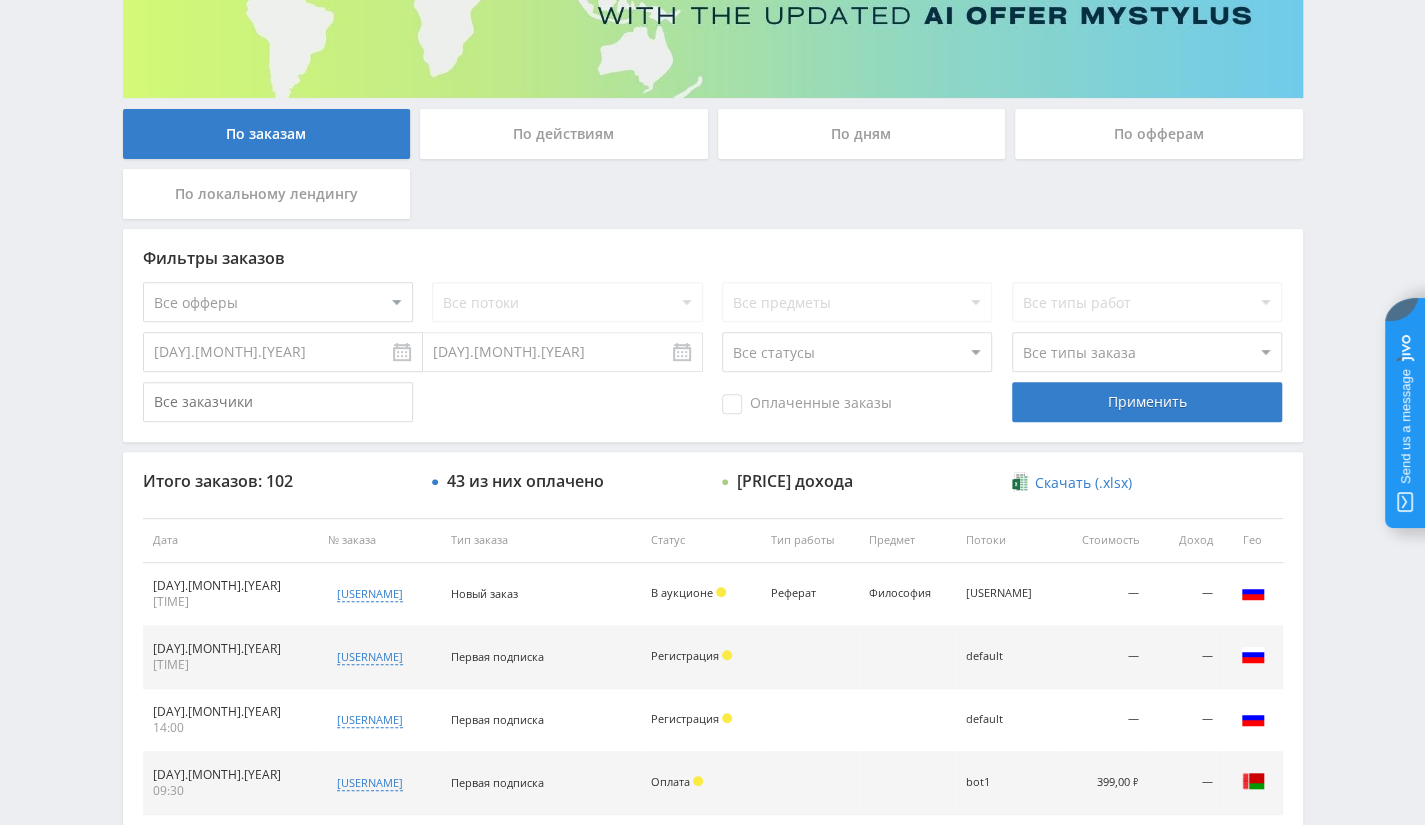 scroll, scrollTop: 0, scrollLeft: 0, axis: both 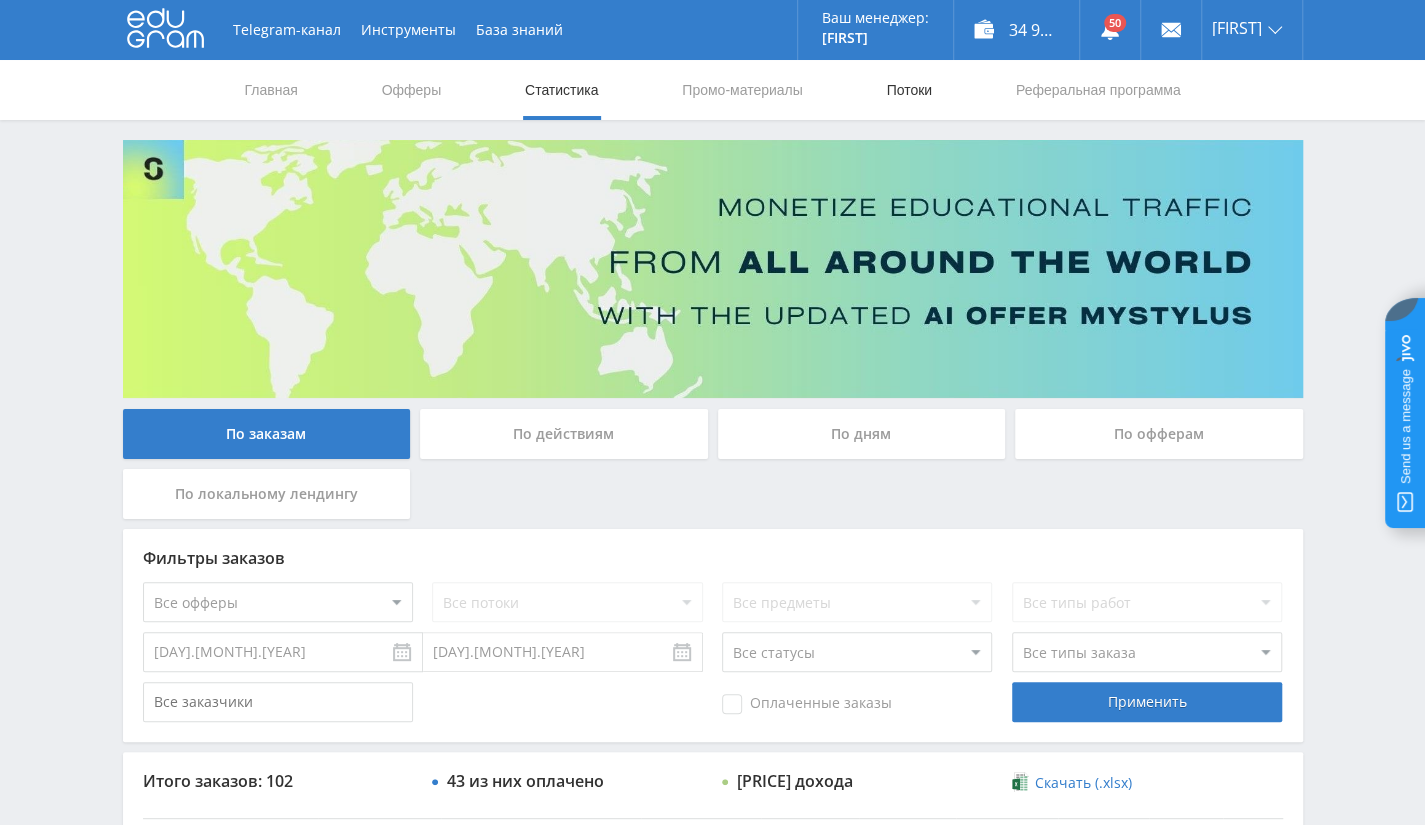 click on "Потоки" at bounding box center (909, 90) 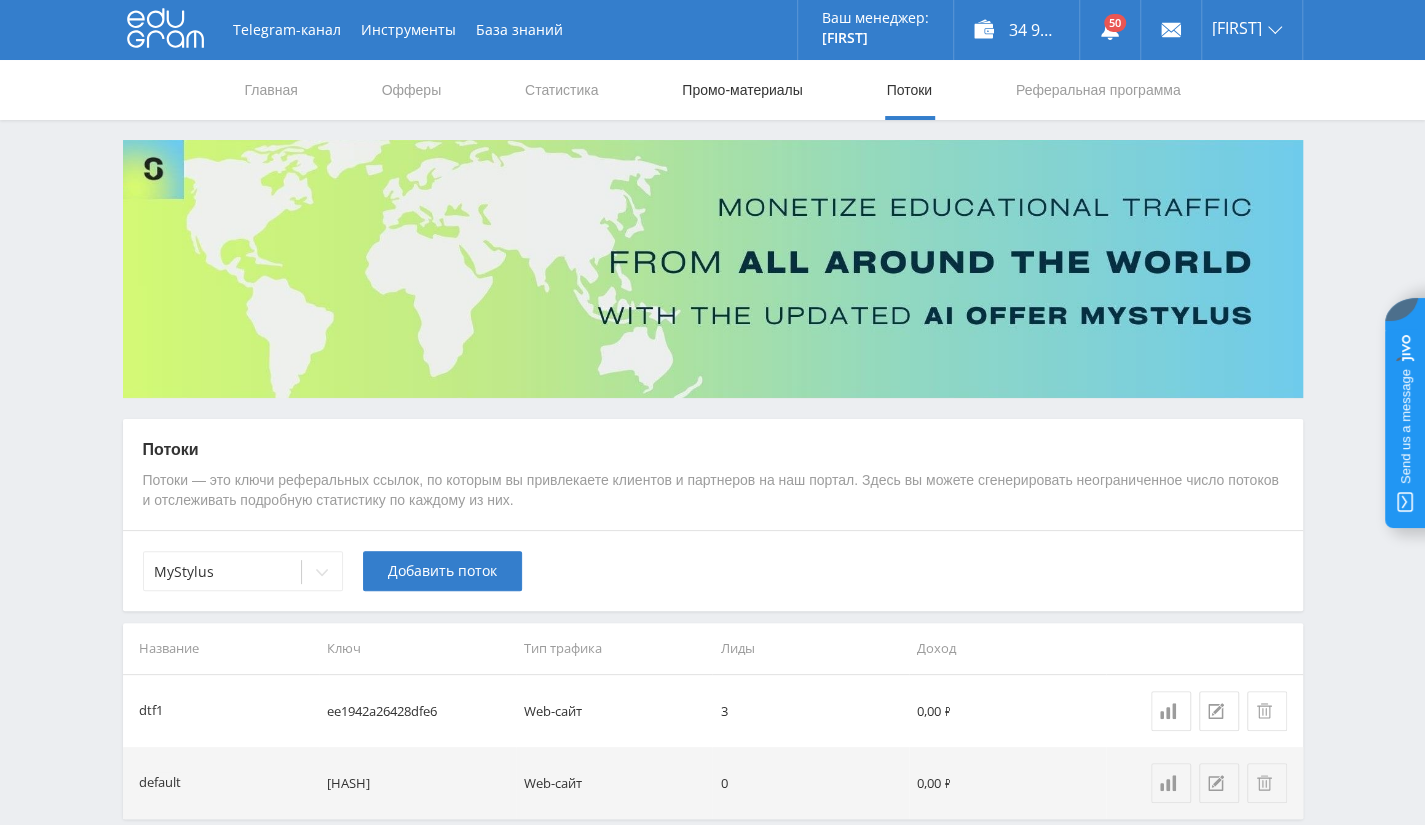 click on "Промо-материалы" at bounding box center (742, 90) 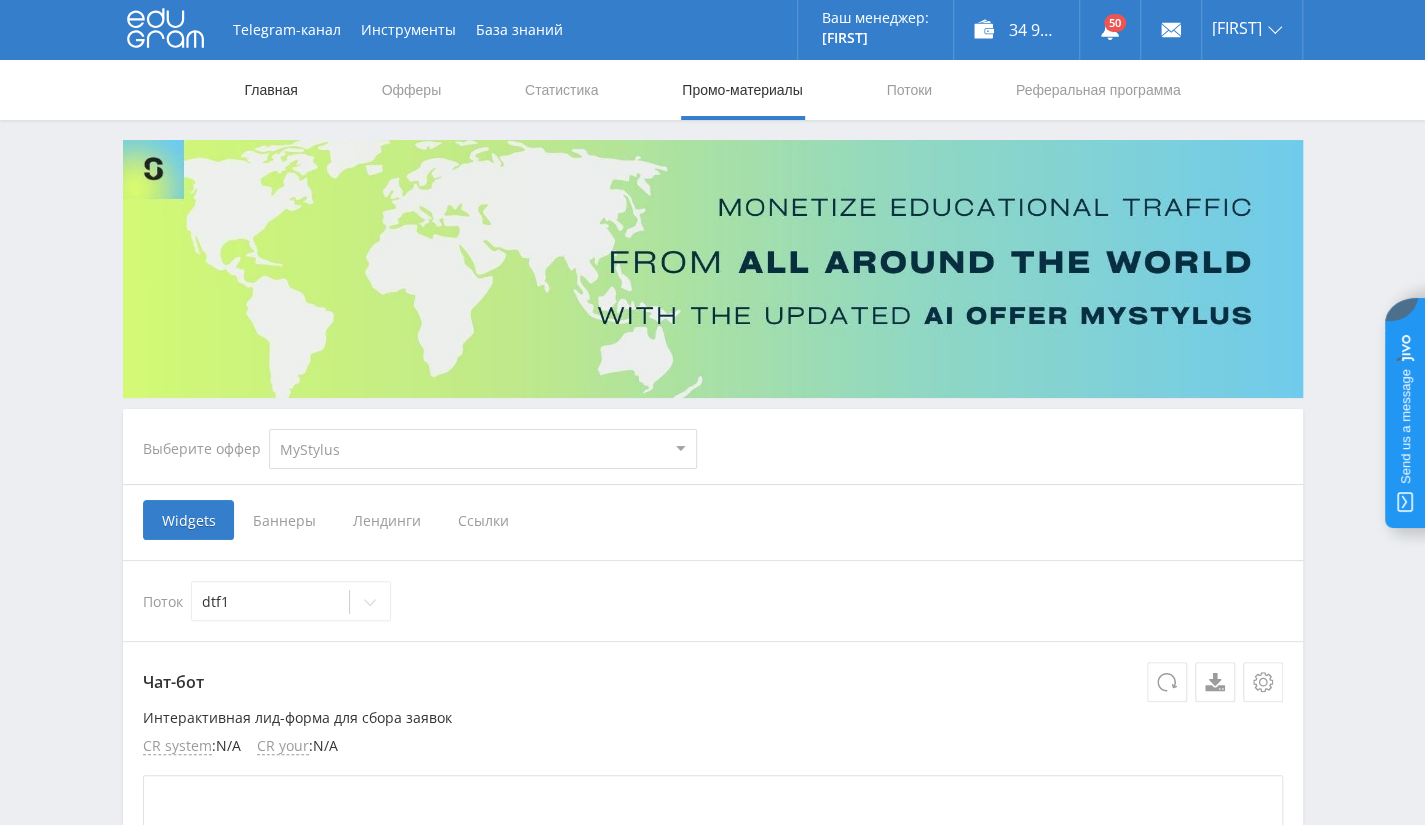 click on "Главная" at bounding box center [271, 90] 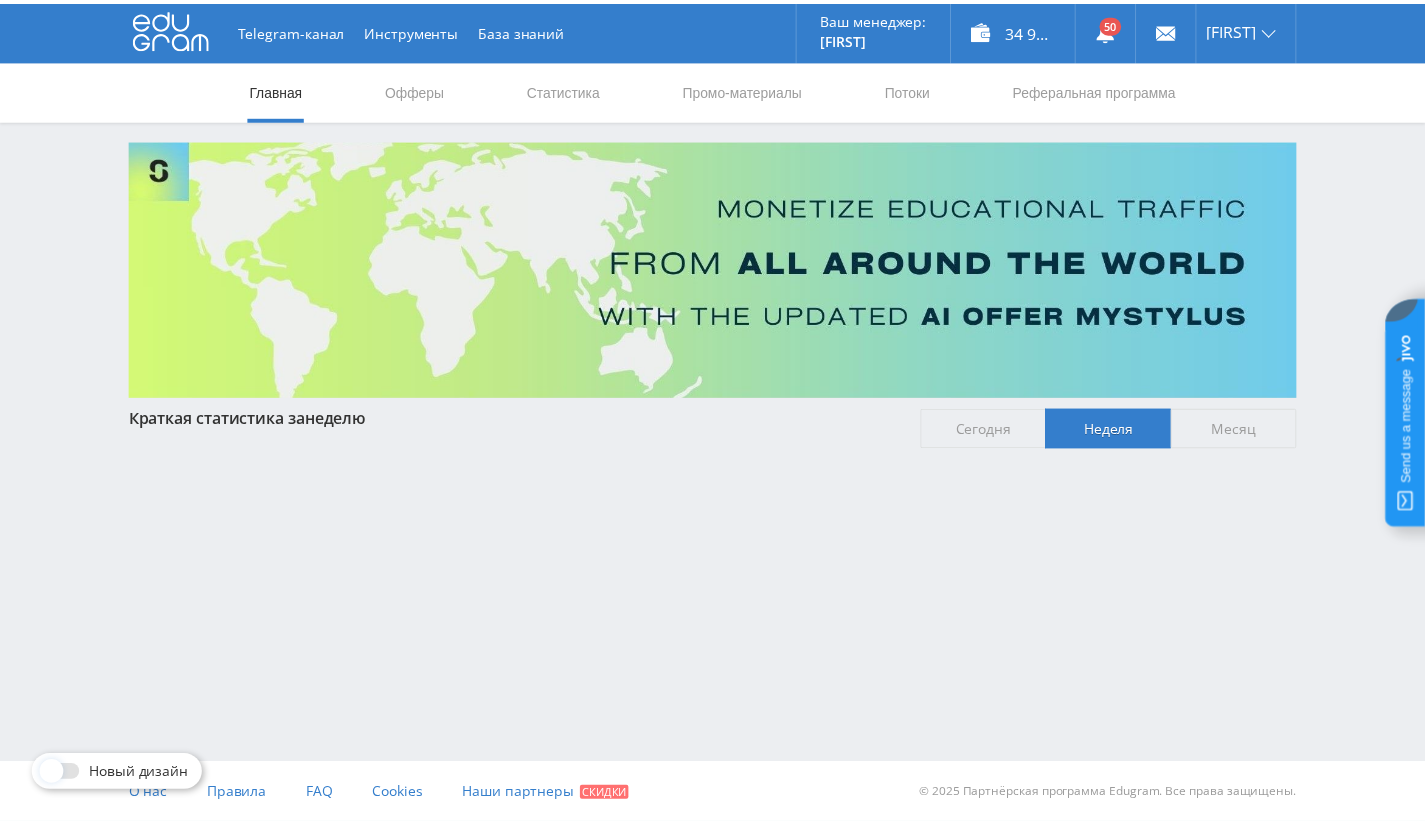 scroll, scrollTop: 0, scrollLeft: 0, axis: both 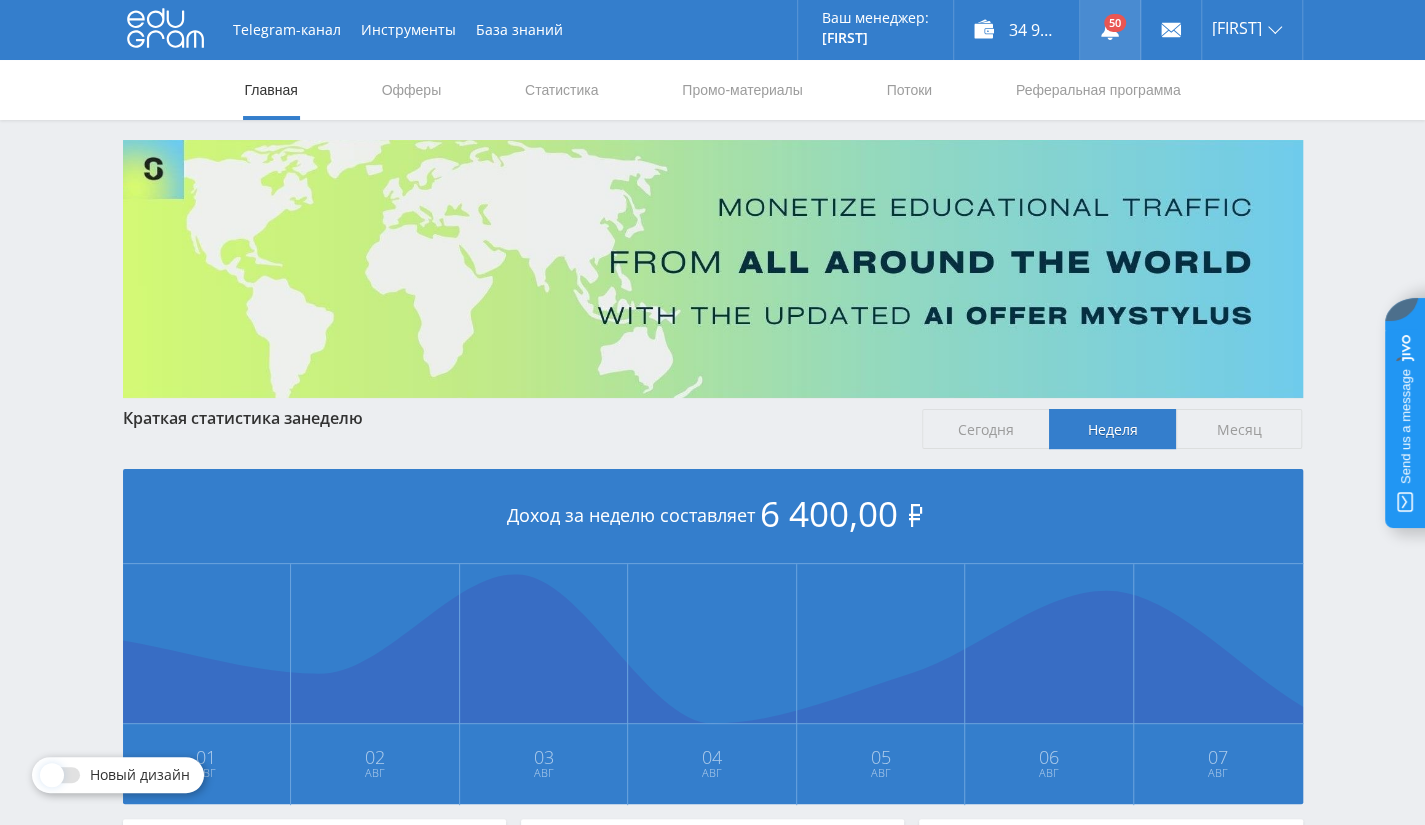 click 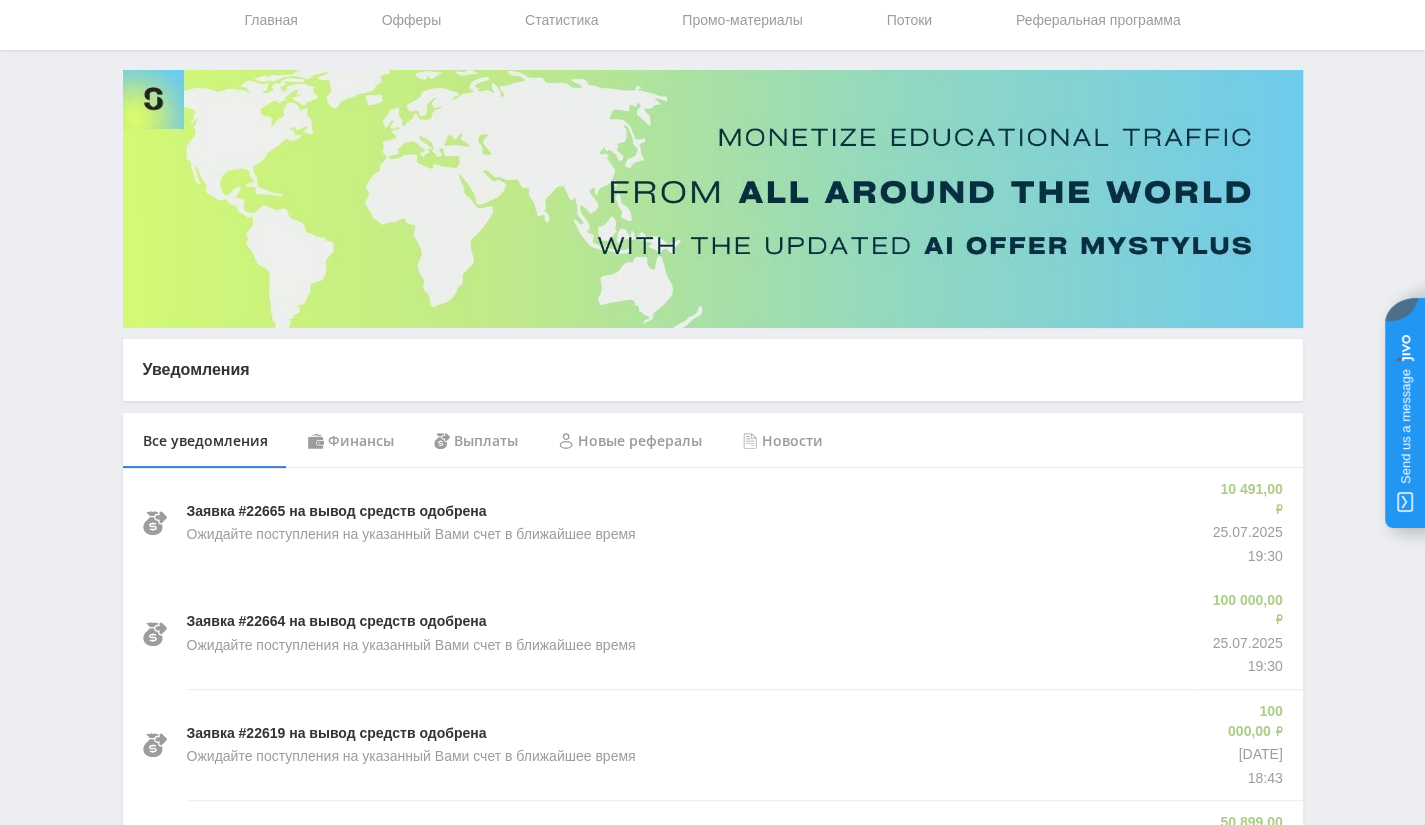 scroll, scrollTop: 0, scrollLeft: 0, axis: both 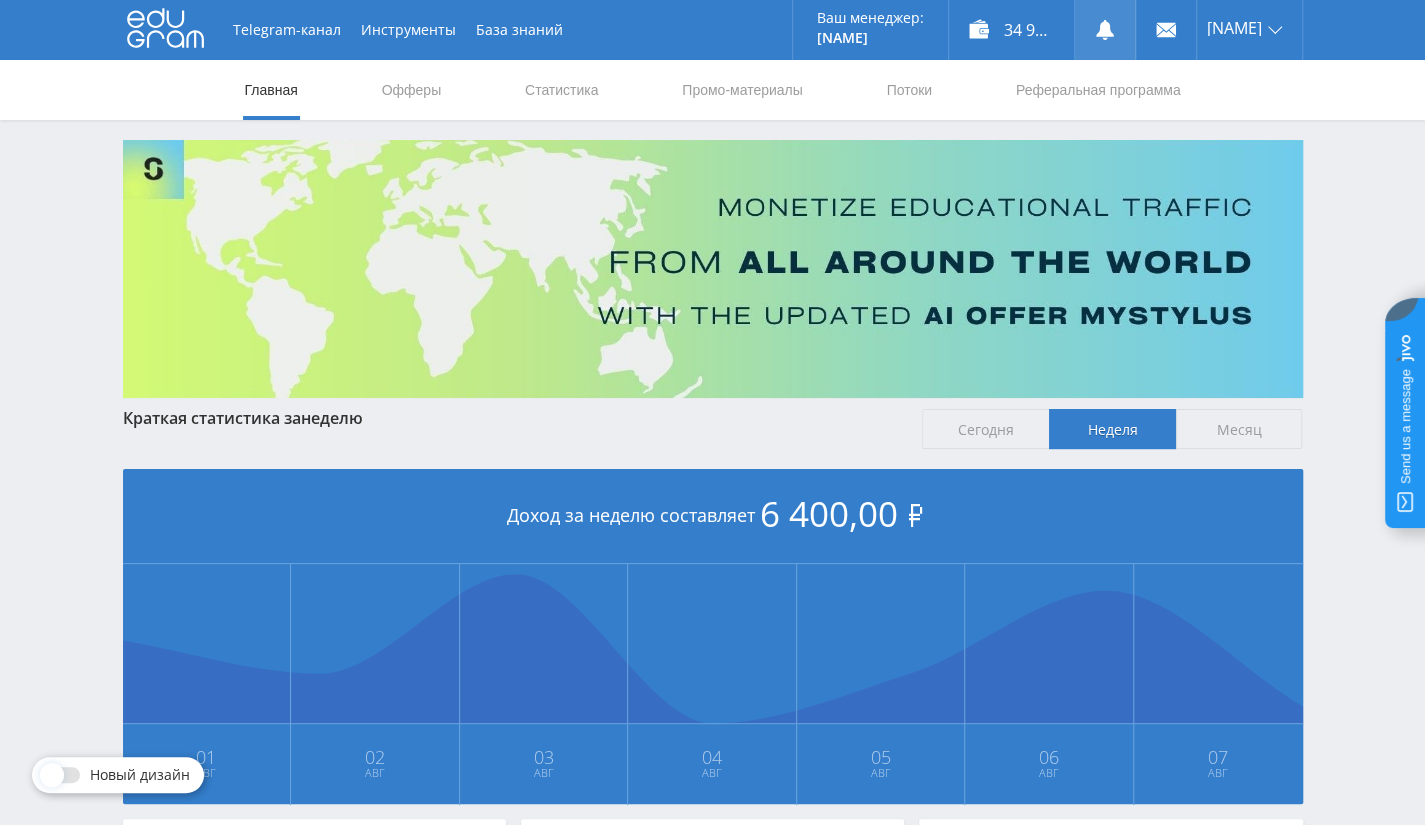 click 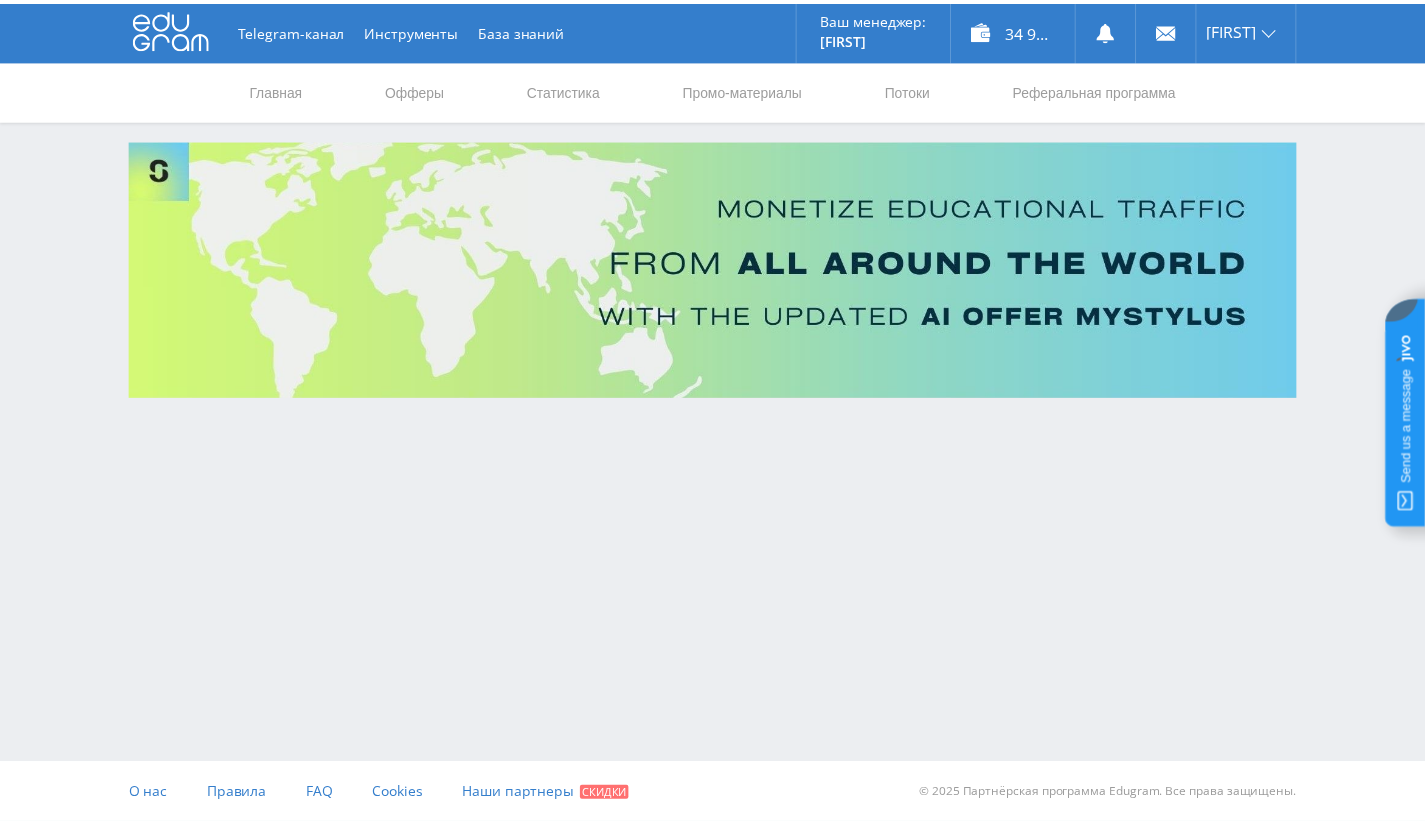 scroll, scrollTop: 0, scrollLeft: 0, axis: both 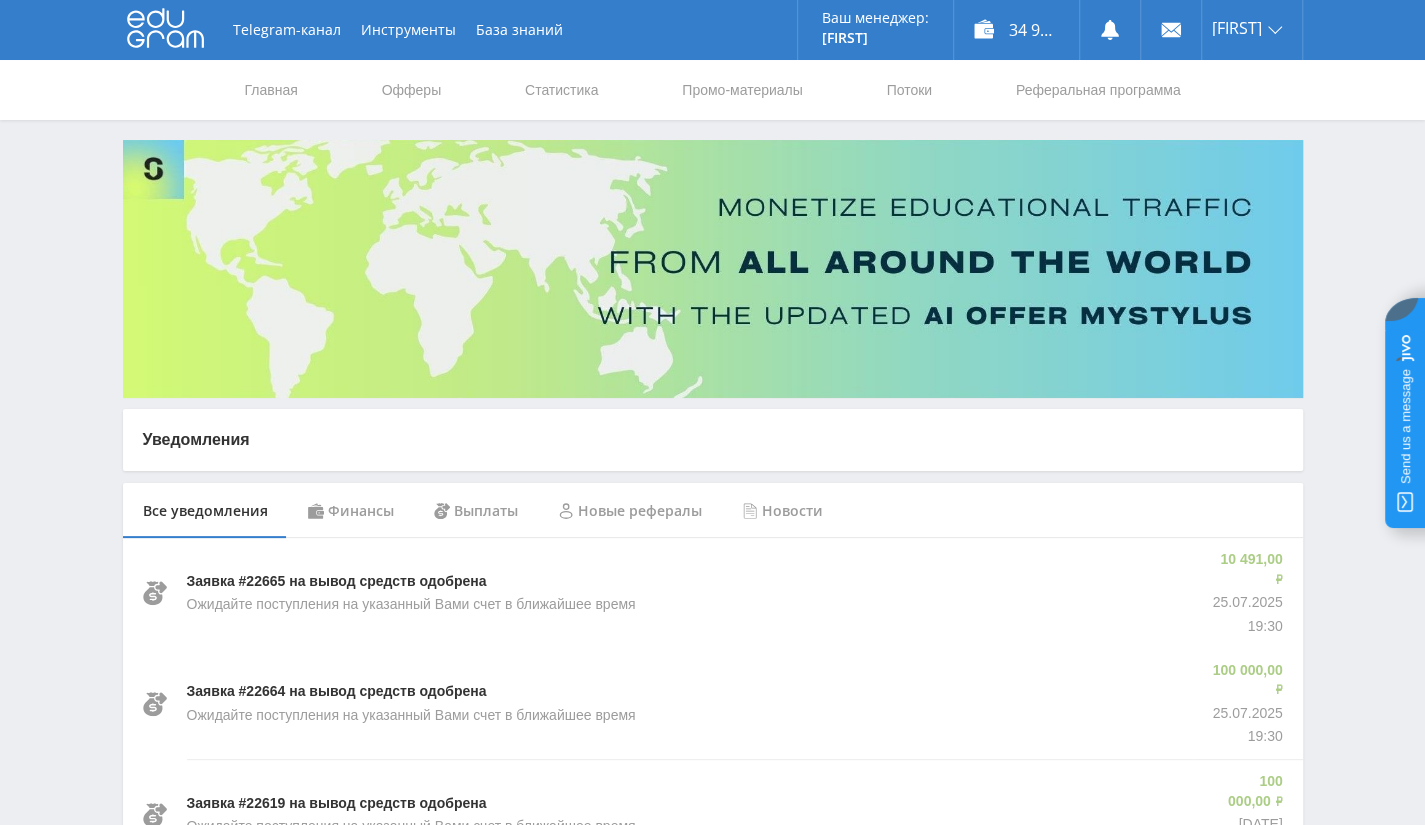 click on "Финансы" at bounding box center (351, 511) 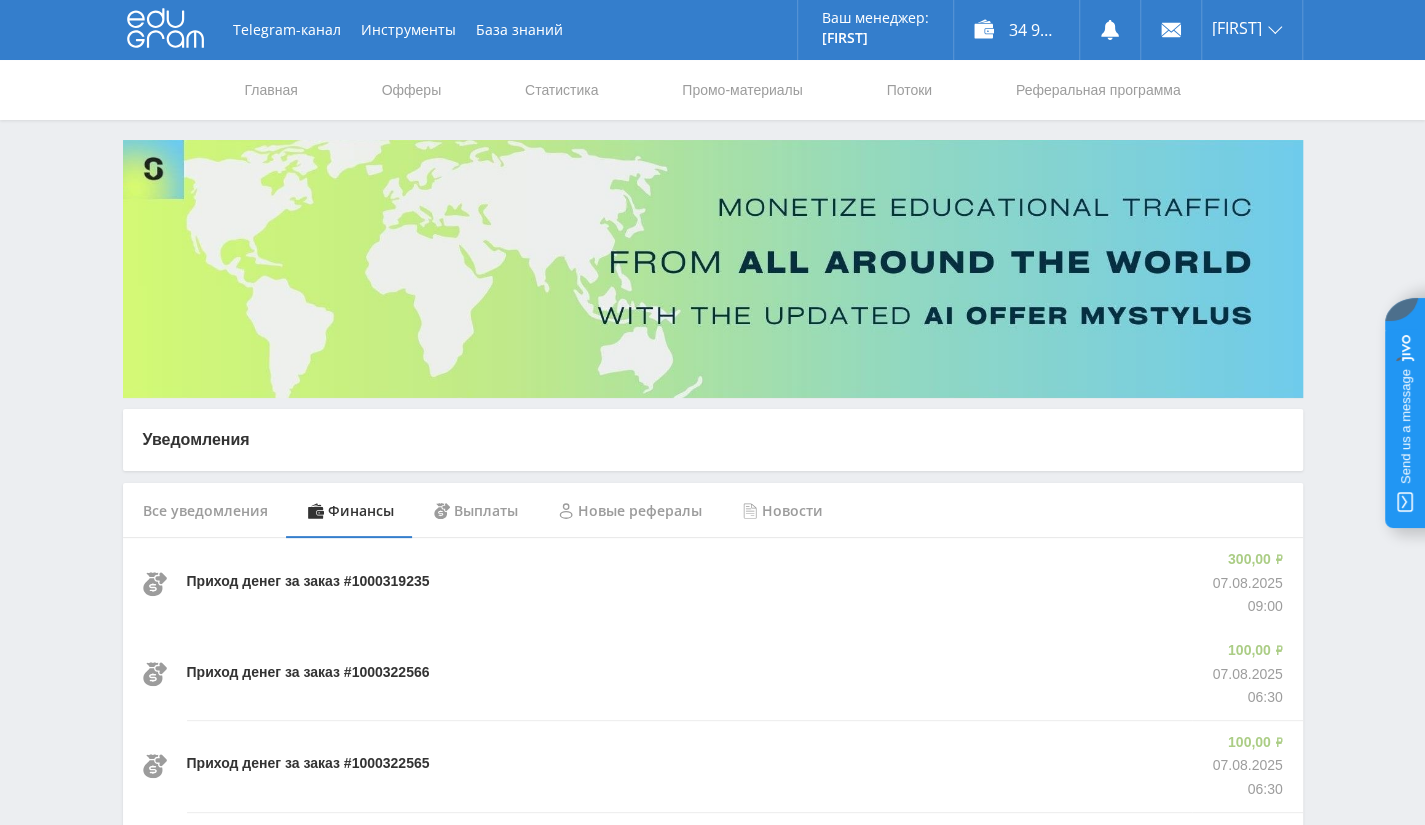 click on "Все уведомления" at bounding box center (205, 511) 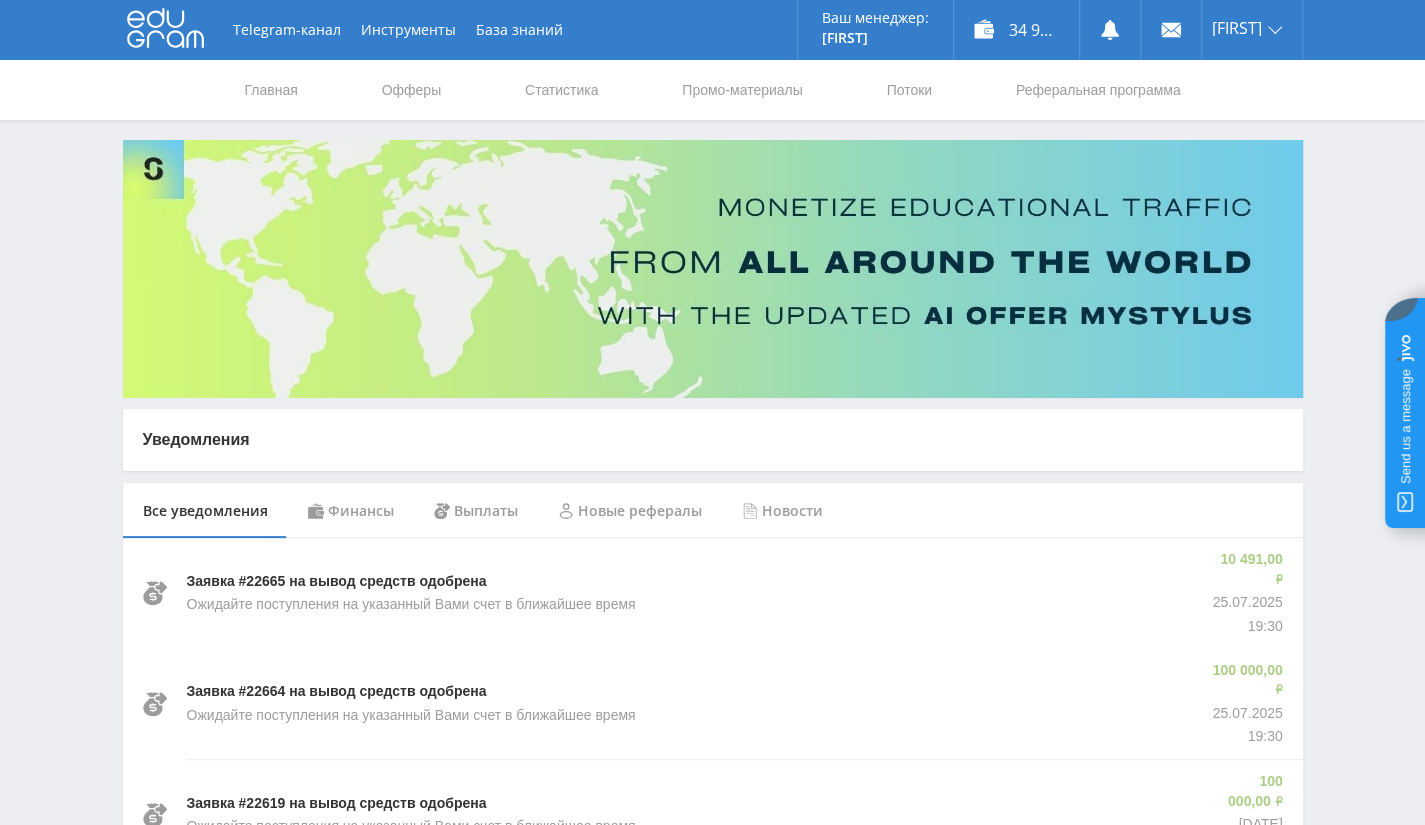 click on "Финансы" at bounding box center (351, 511) 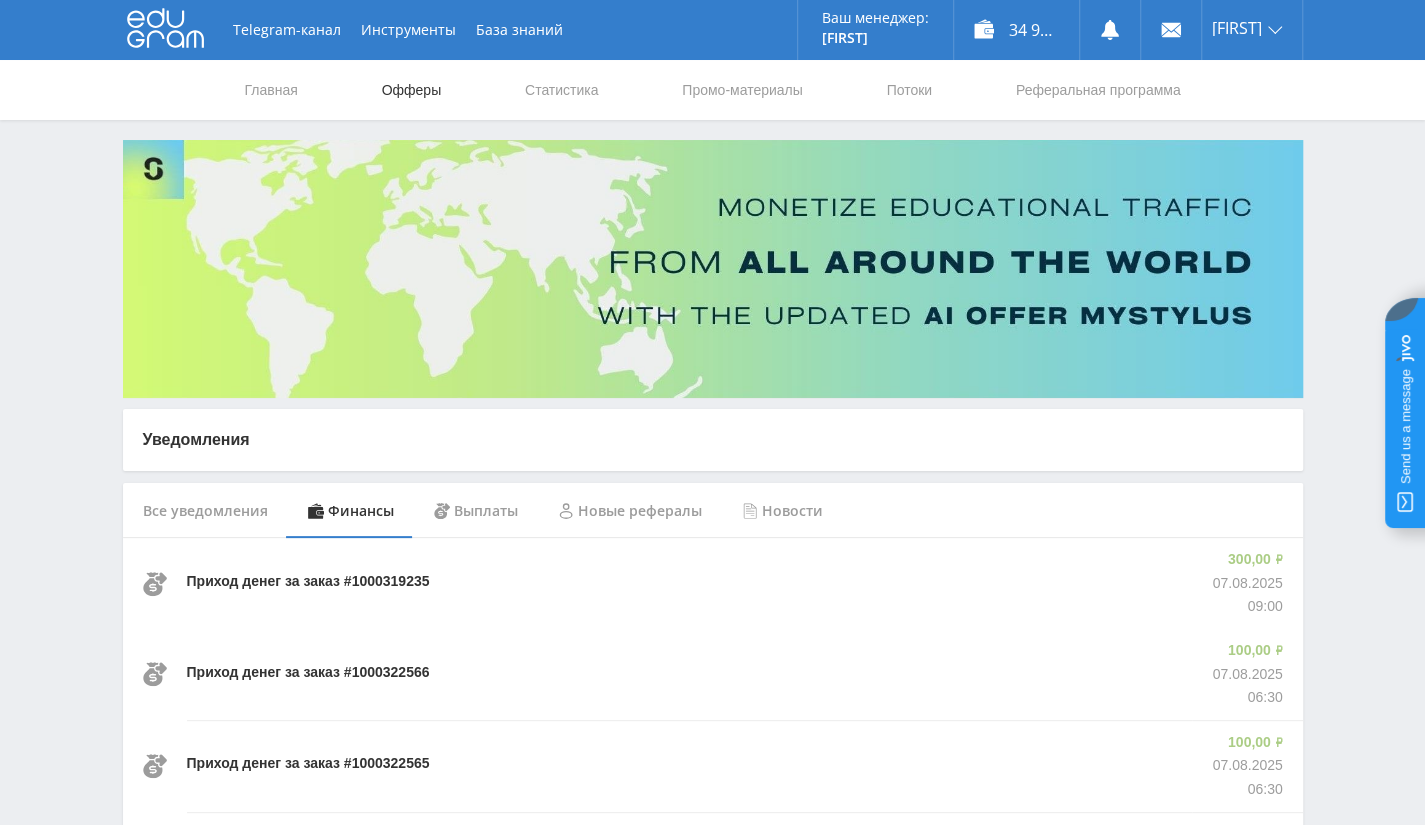 click on "Офферы" at bounding box center [412, 90] 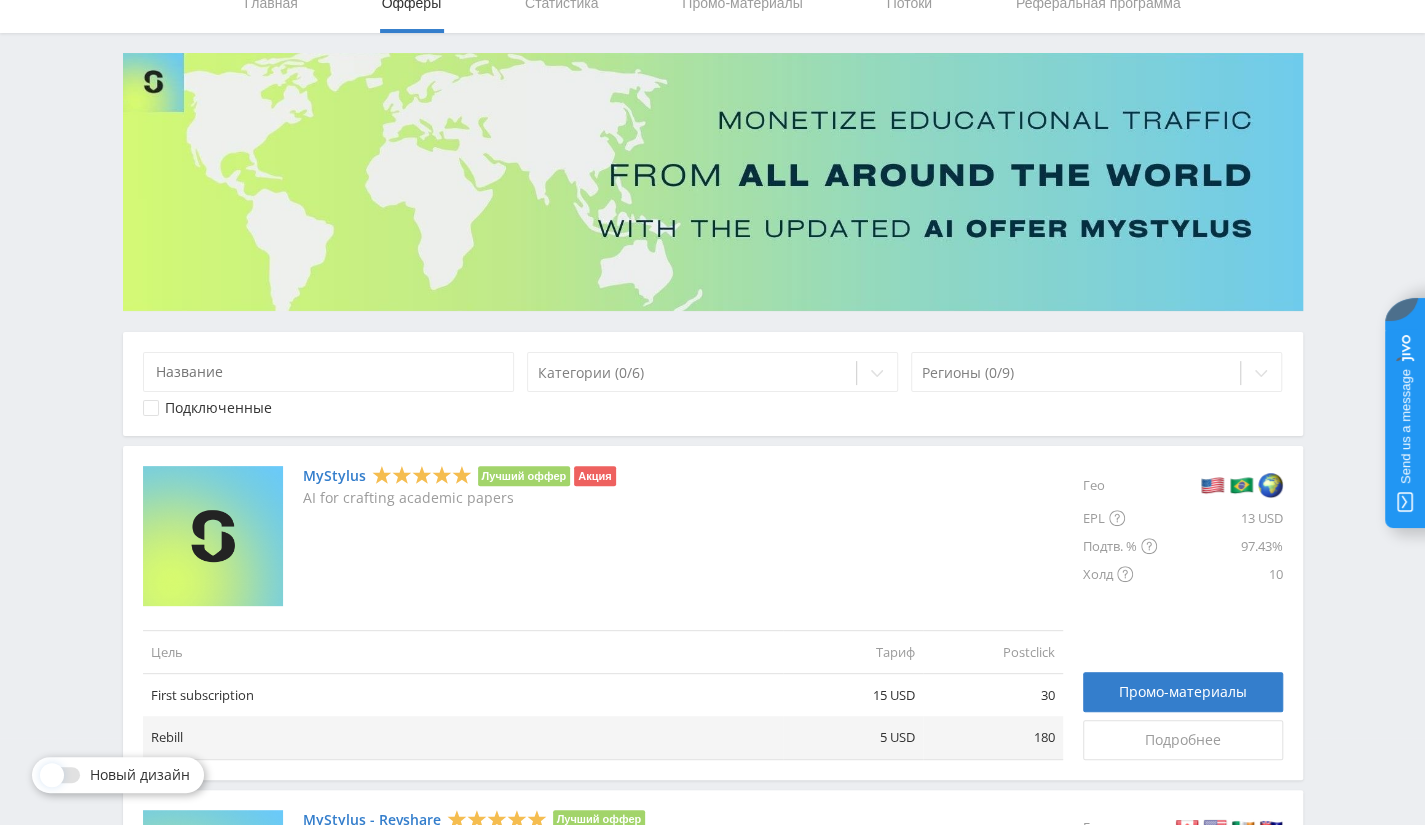 scroll, scrollTop: 0, scrollLeft: 0, axis: both 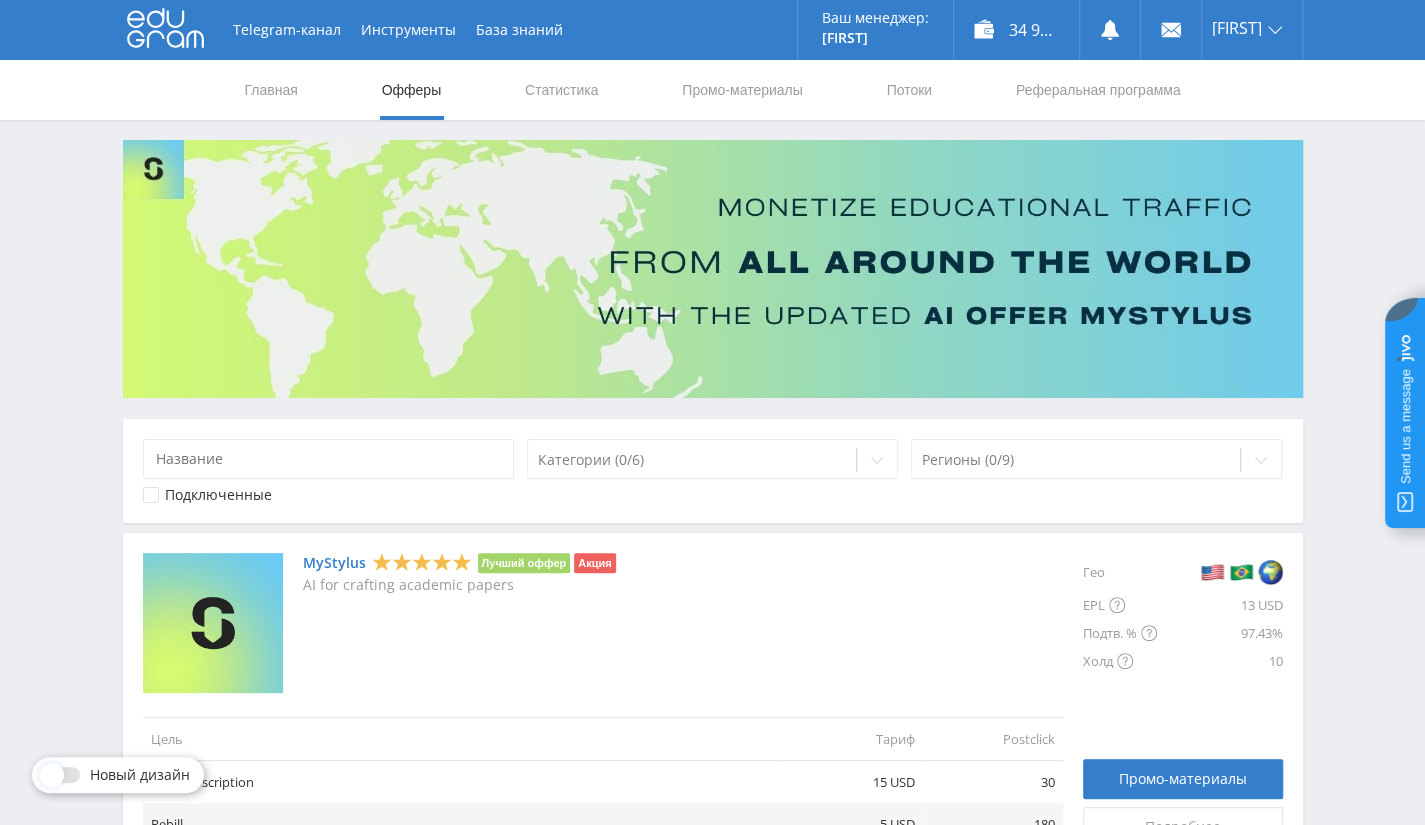 click on "Подключенные" at bounding box center (207, 495) 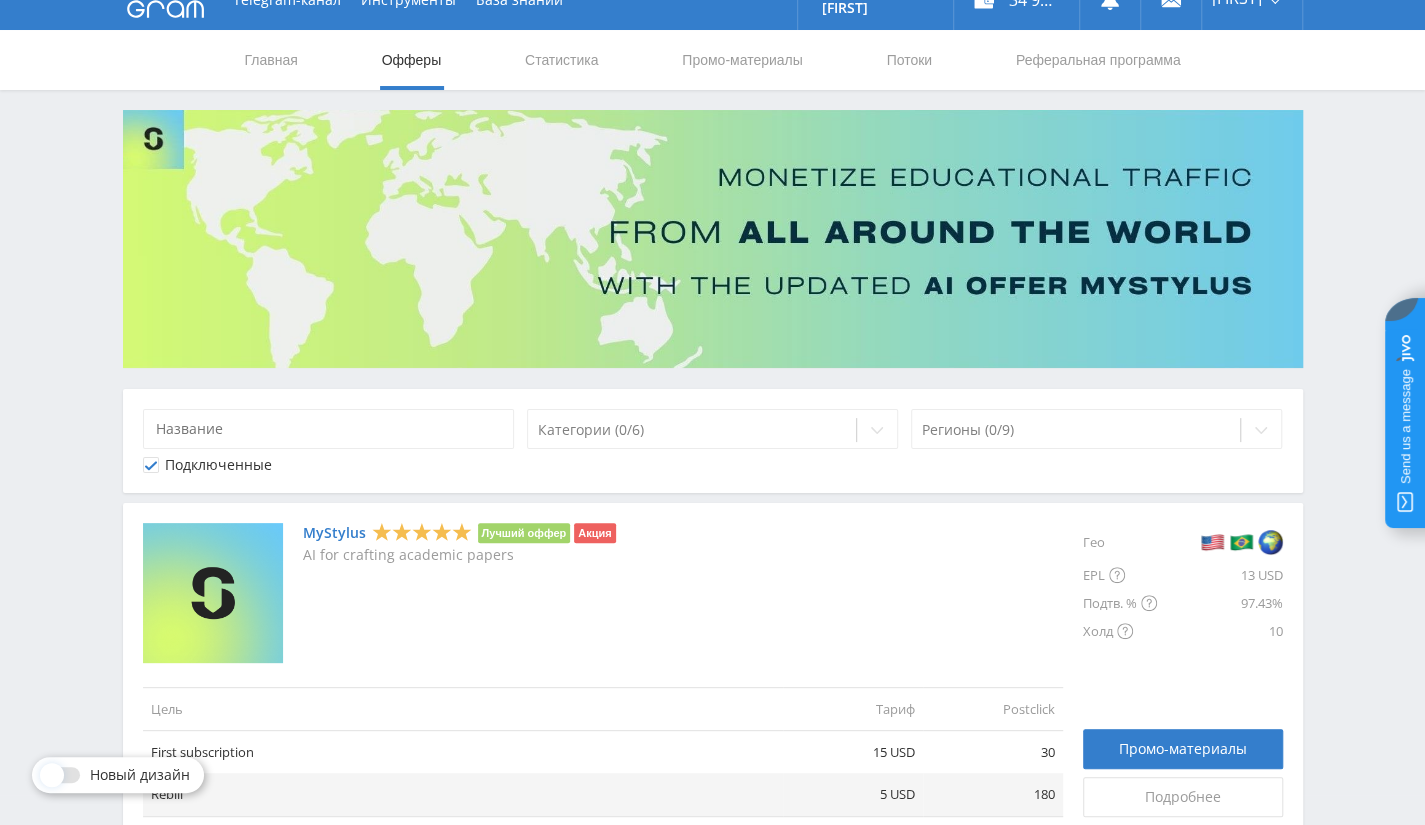 scroll, scrollTop: 0, scrollLeft: 0, axis: both 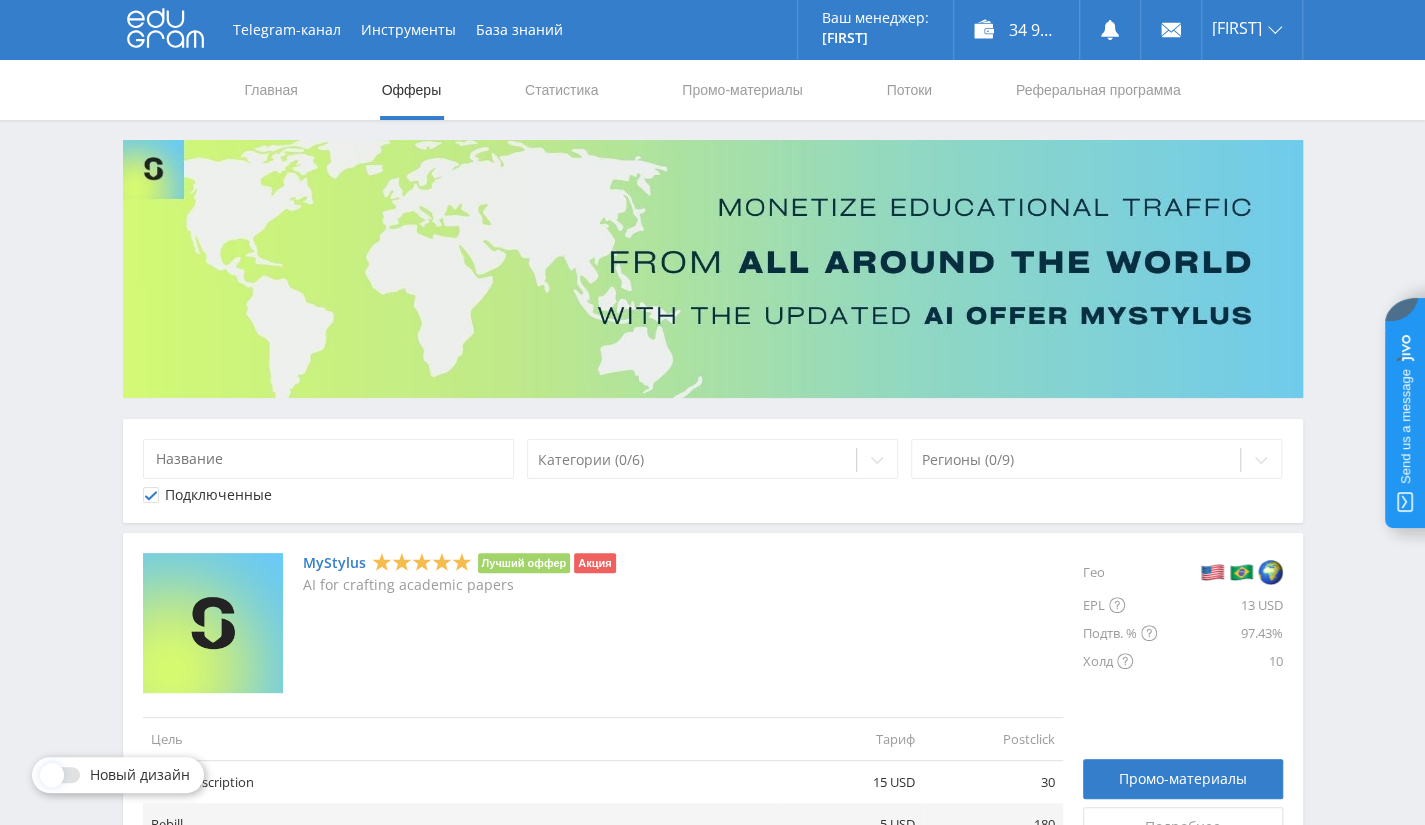 click 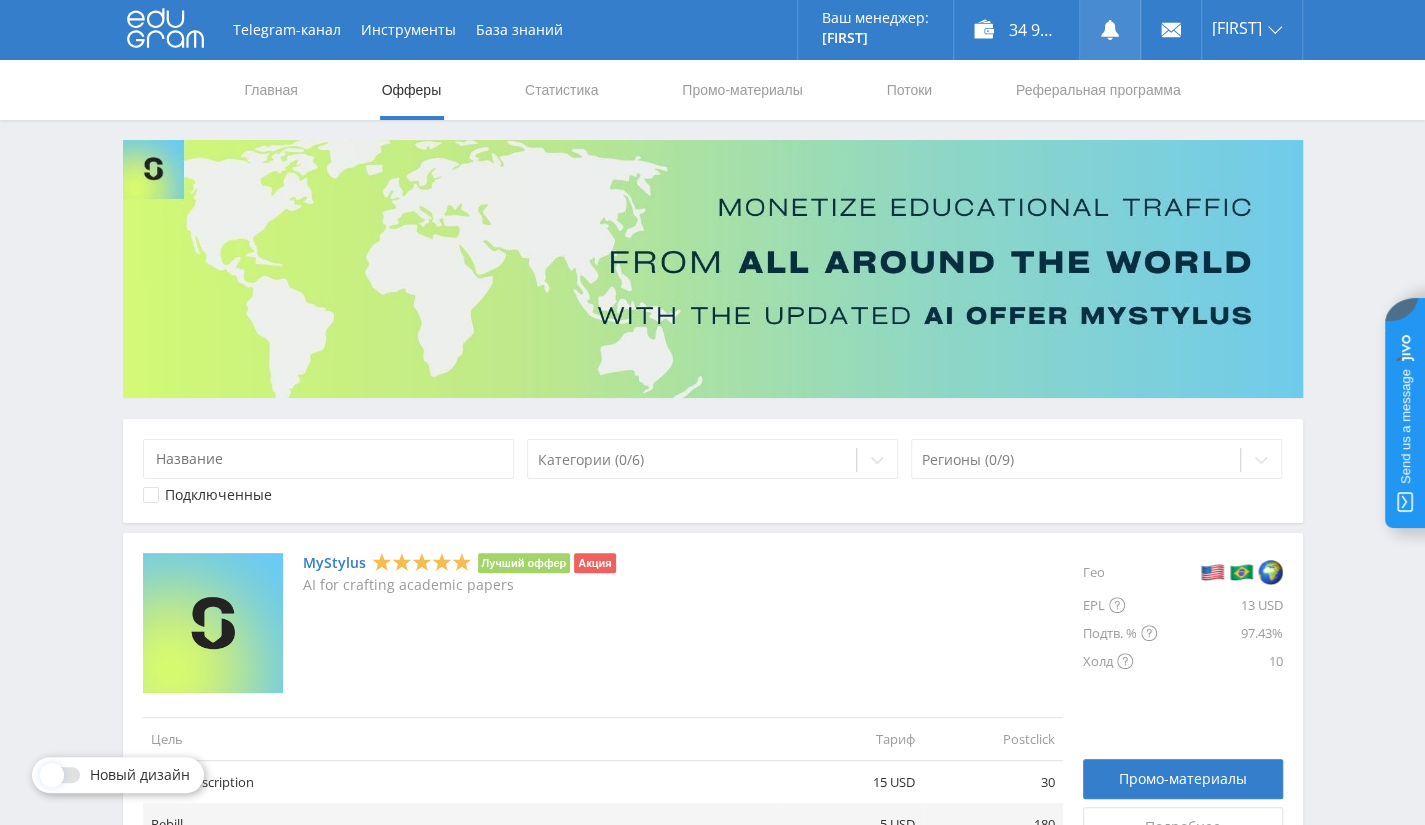 click 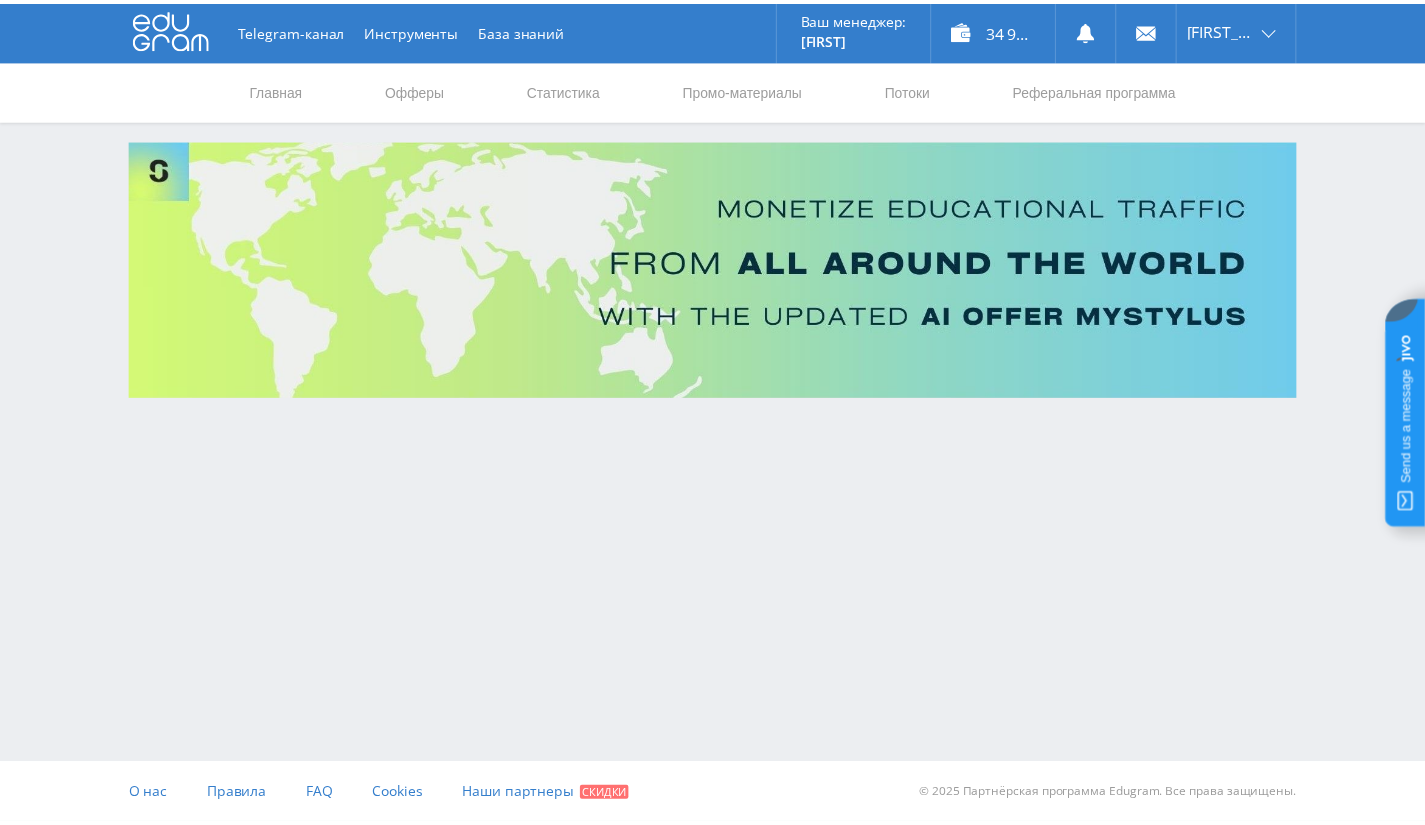 scroll, scrollTop: 0, scrollLeft: 0, axis: both 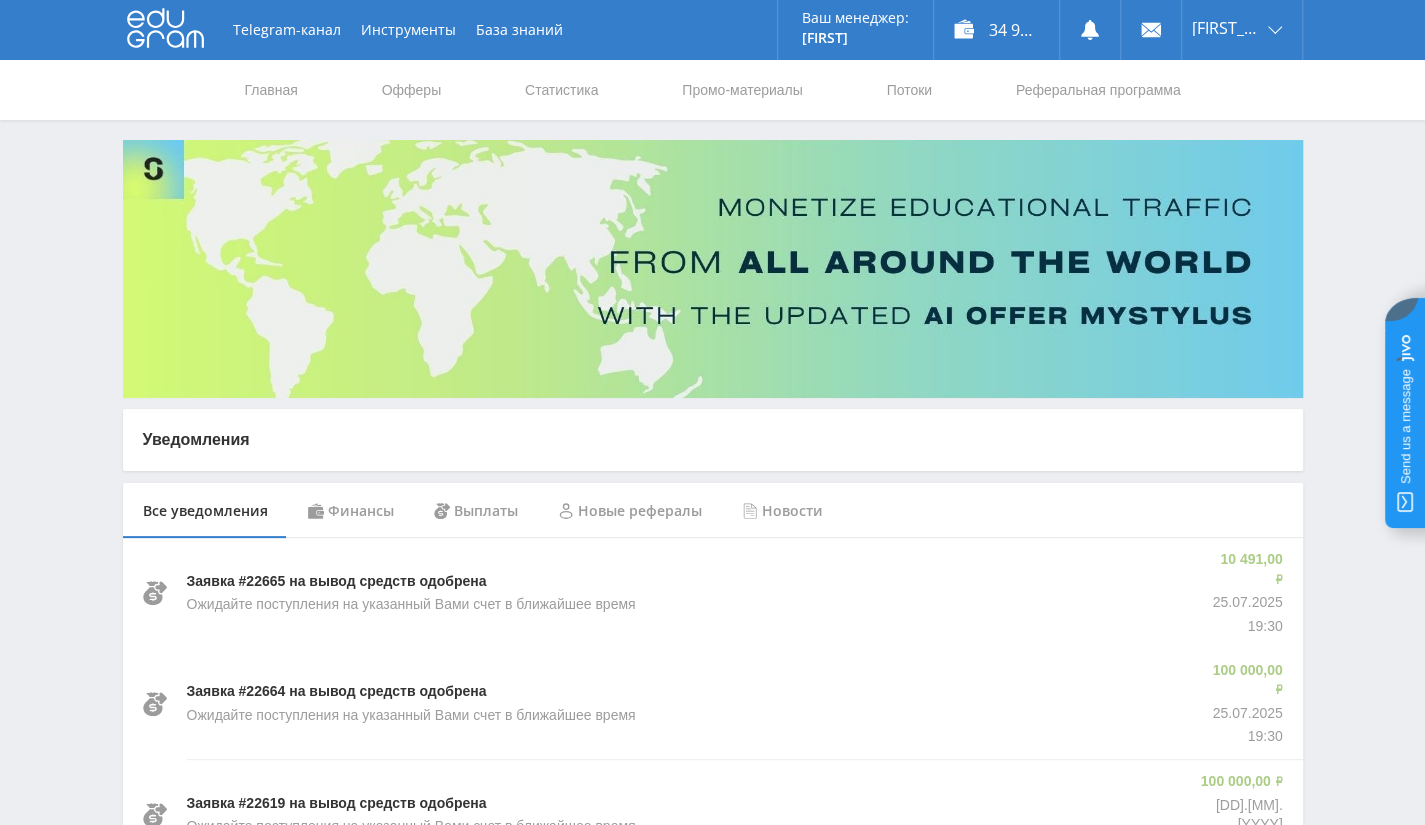 click on "Финансы" at bounding box center [351, 511] 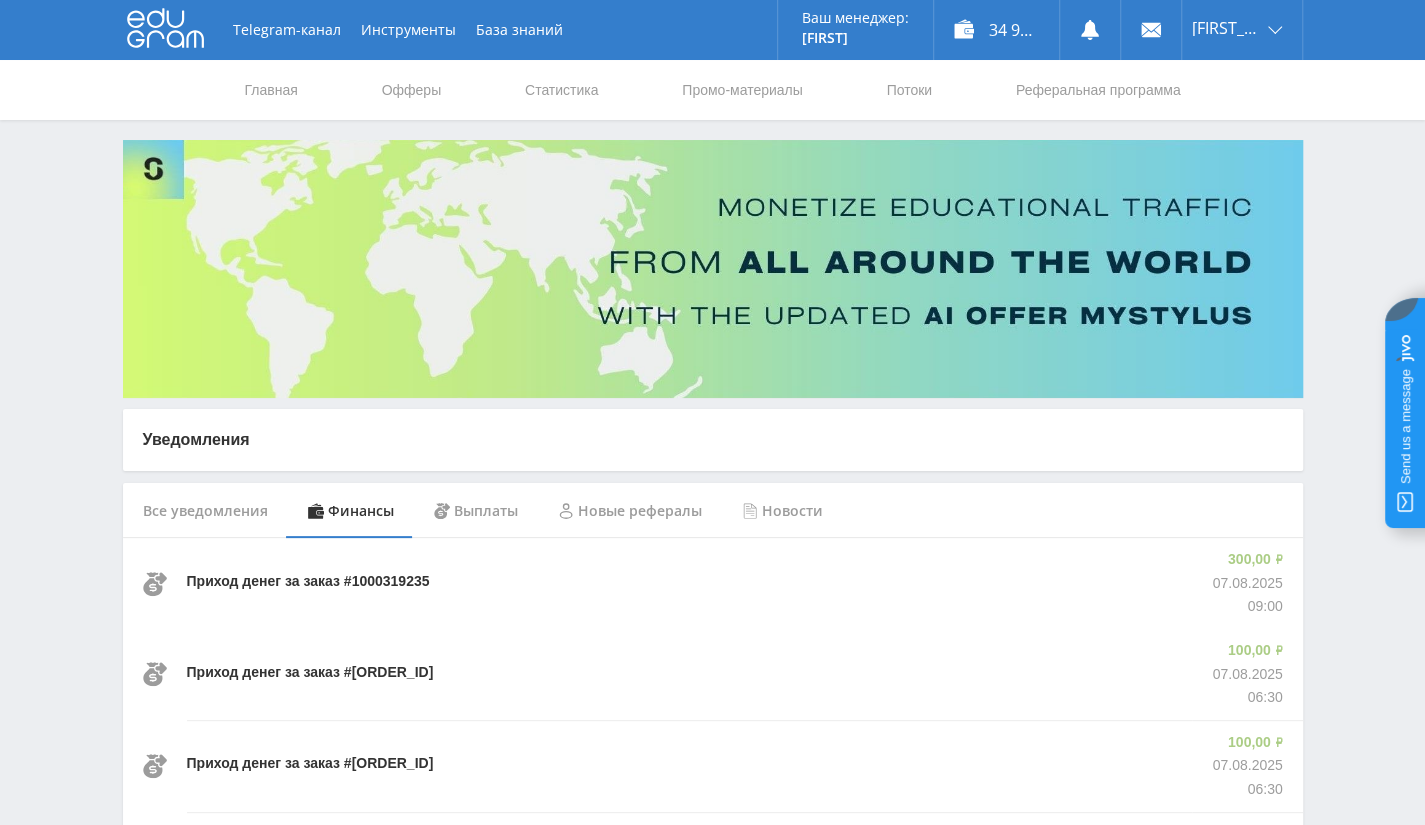 click on "Выплаты" at bounding box center [476, 511] 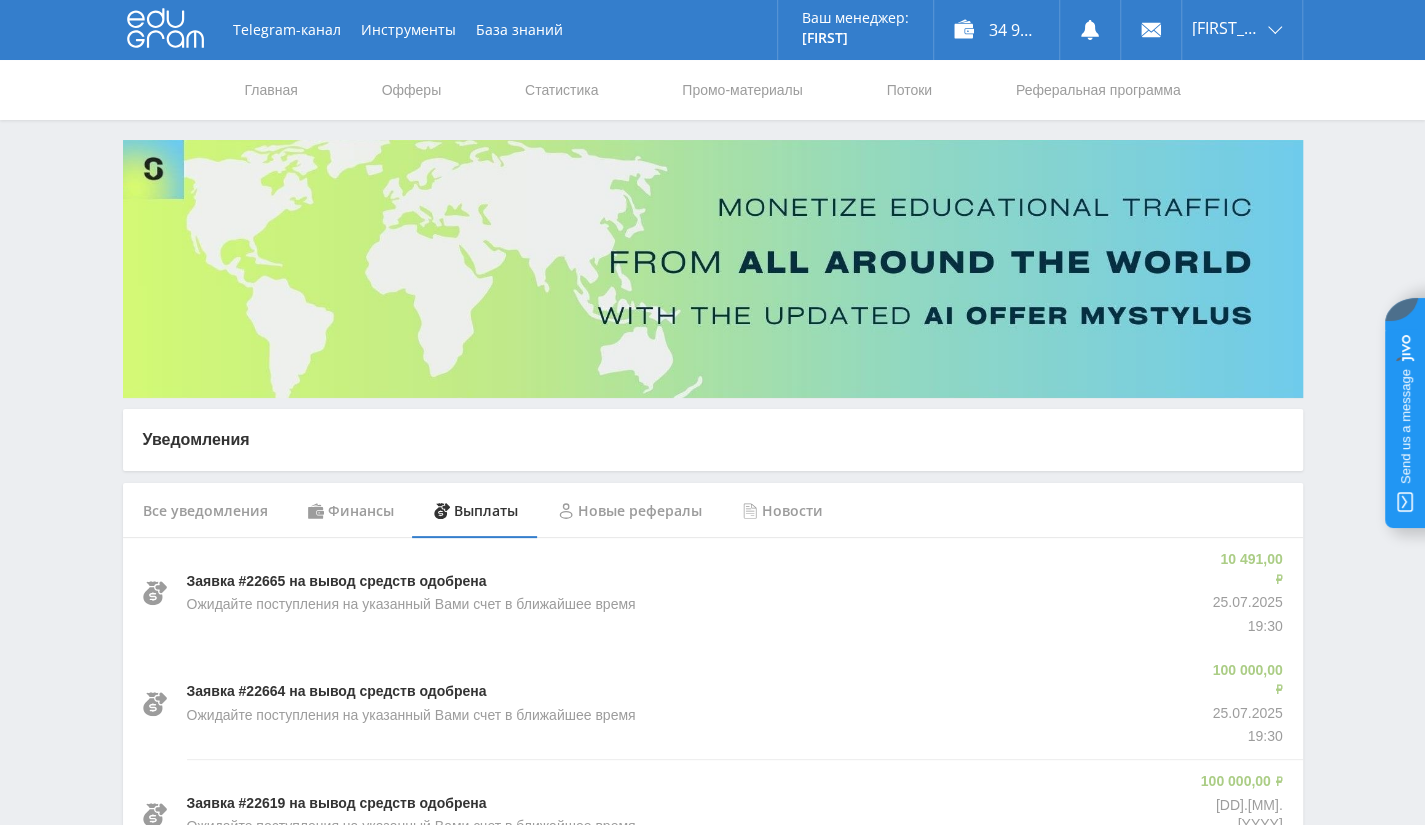 click on "Новые рефералы" at bounding box center [630, 511] 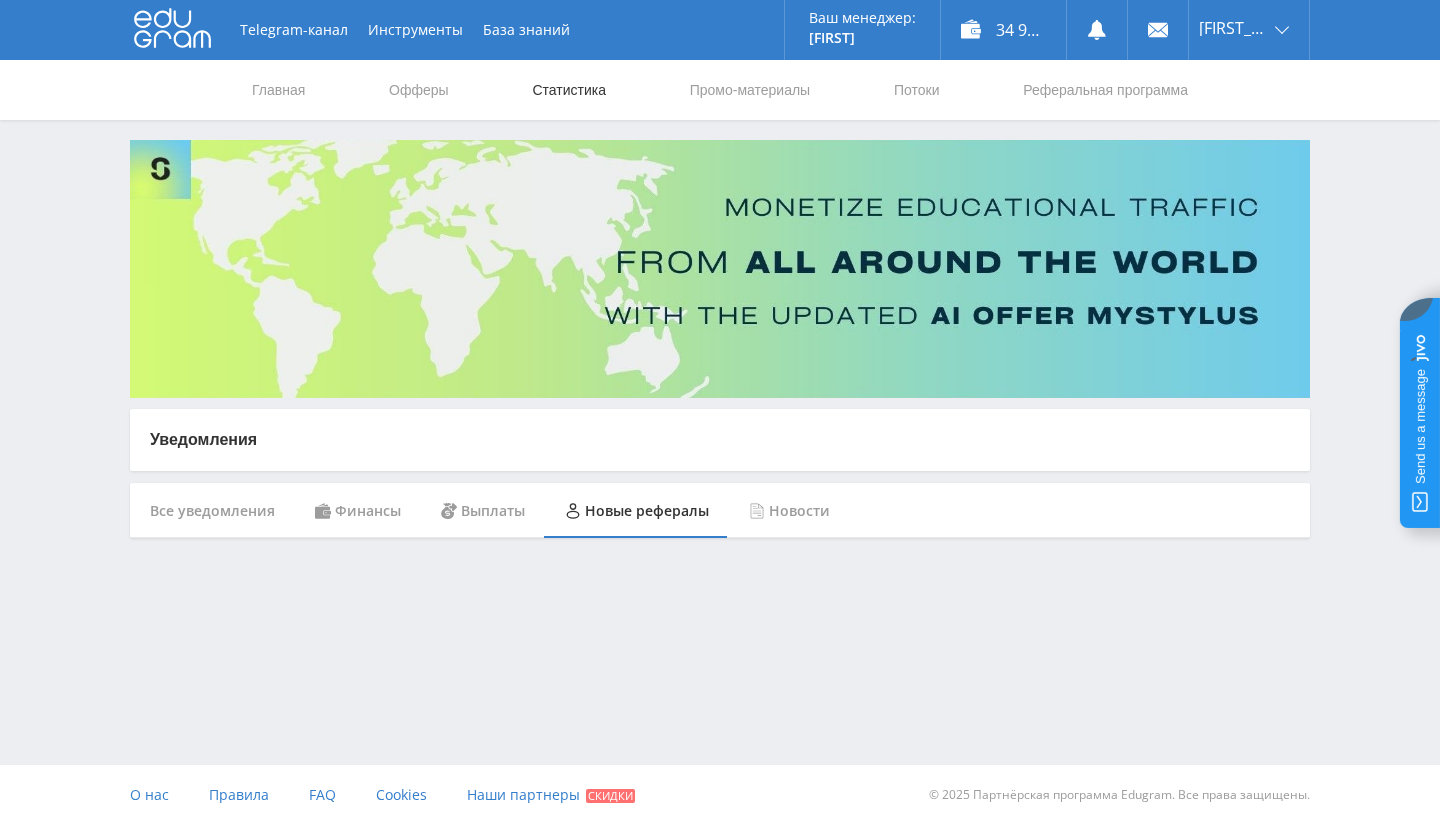 click on "Статистика" at bounding box center (569, 90) 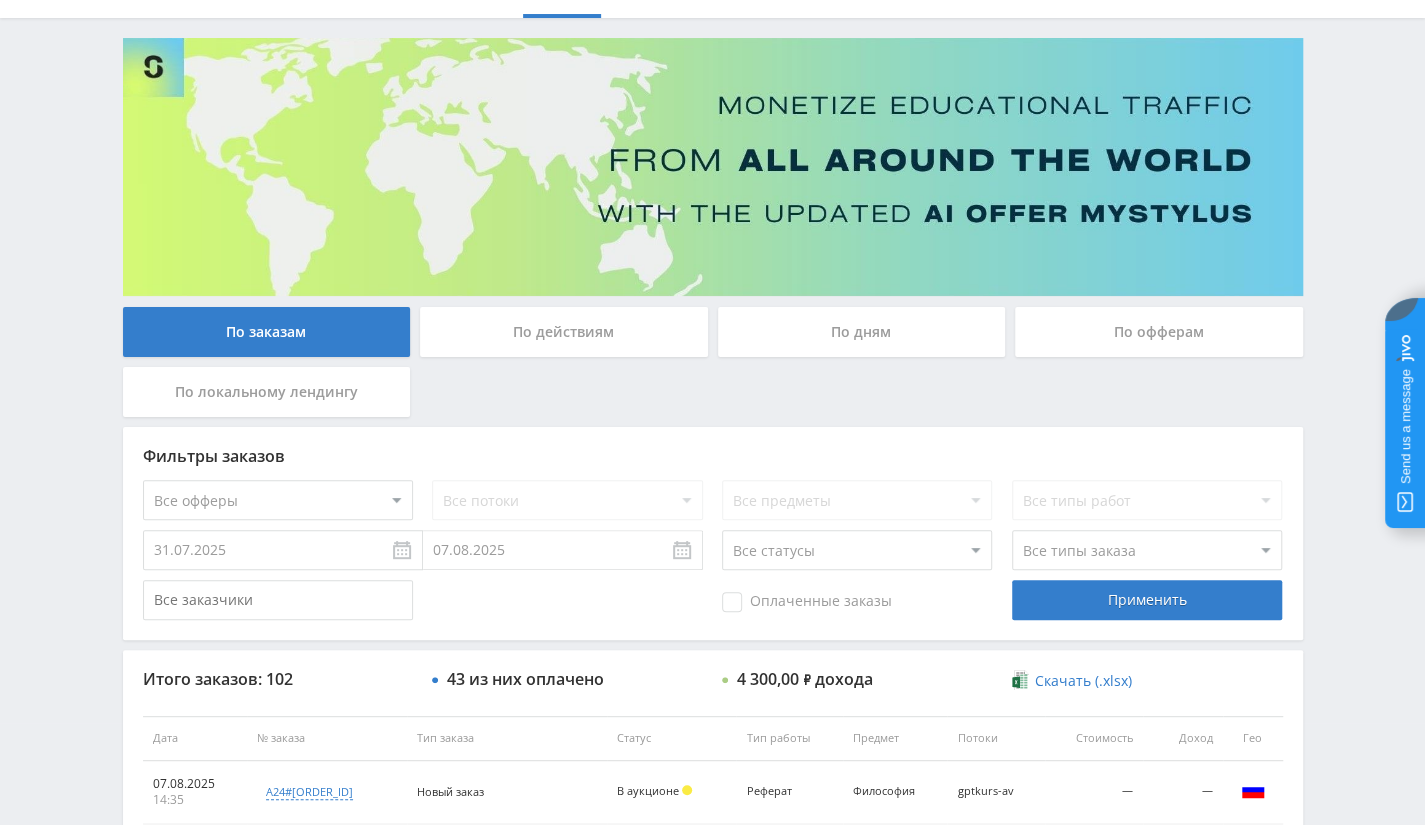 scroll, scrollTop: 0, scrollLeft: 0, axis: both 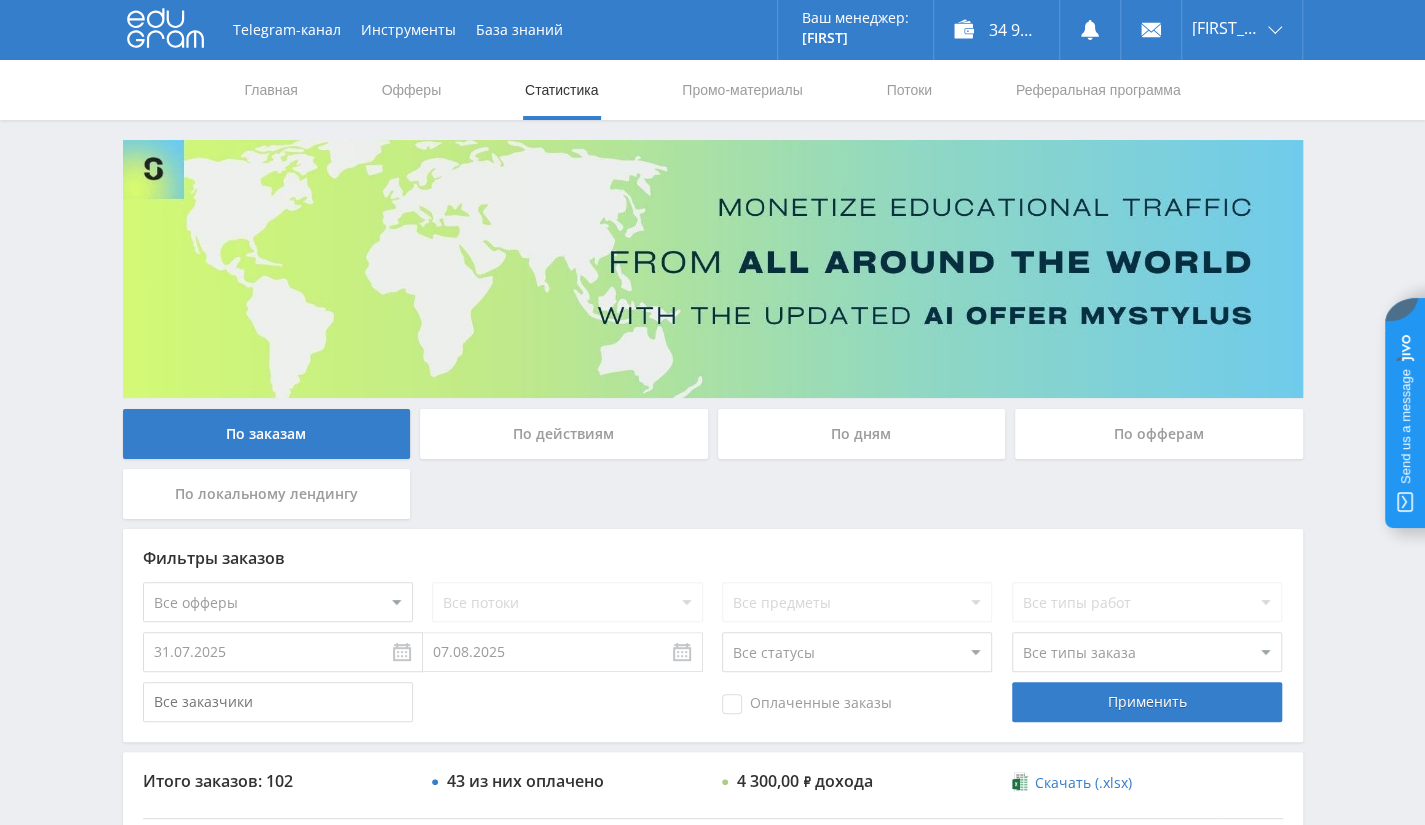 click on "Все офферы MyStylus MyStylus - Revshare Кампус AI Studybay Автор24 Studybay Brazil Study AI (RevShare)" at bounding box center (278, 602) 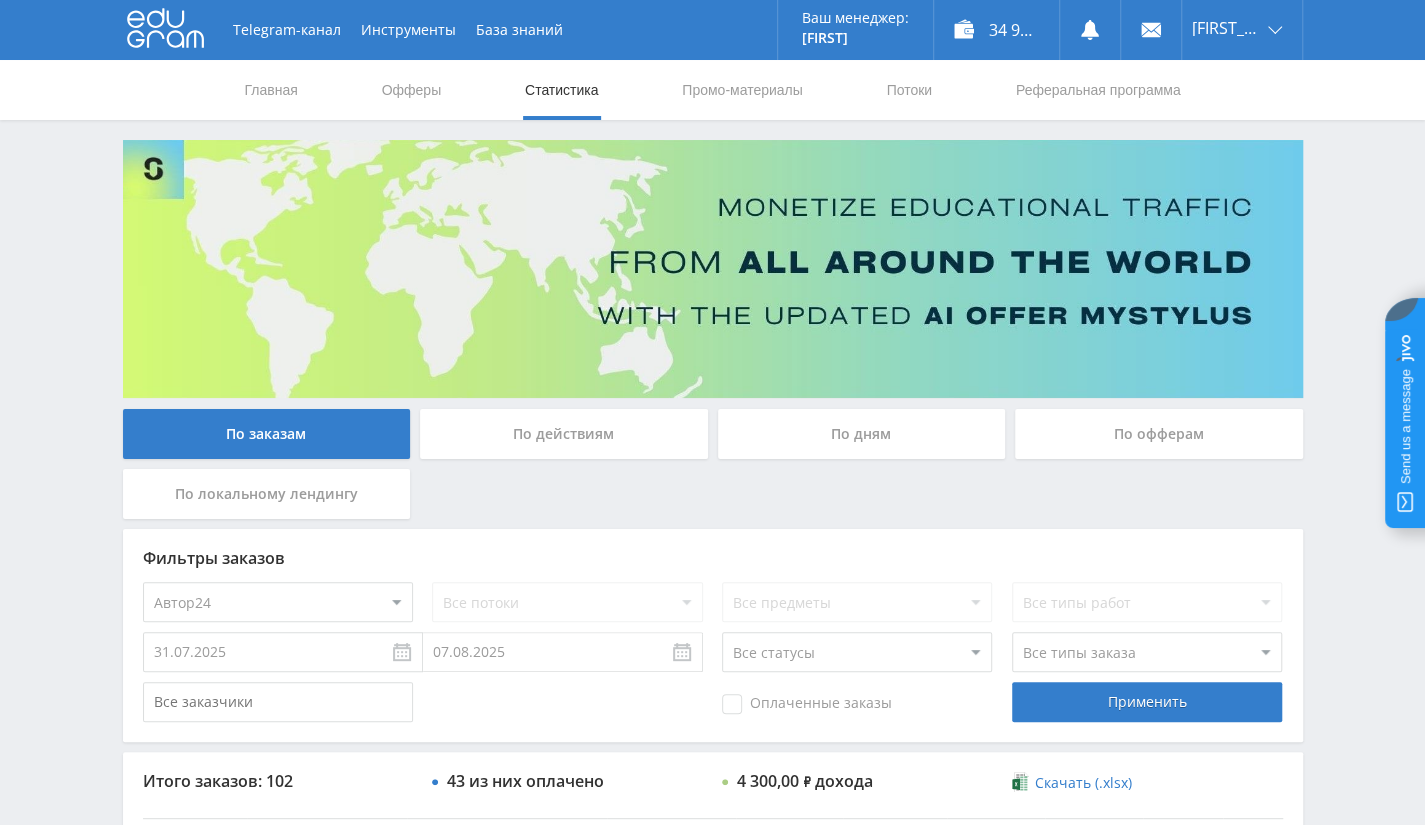 select on "1" 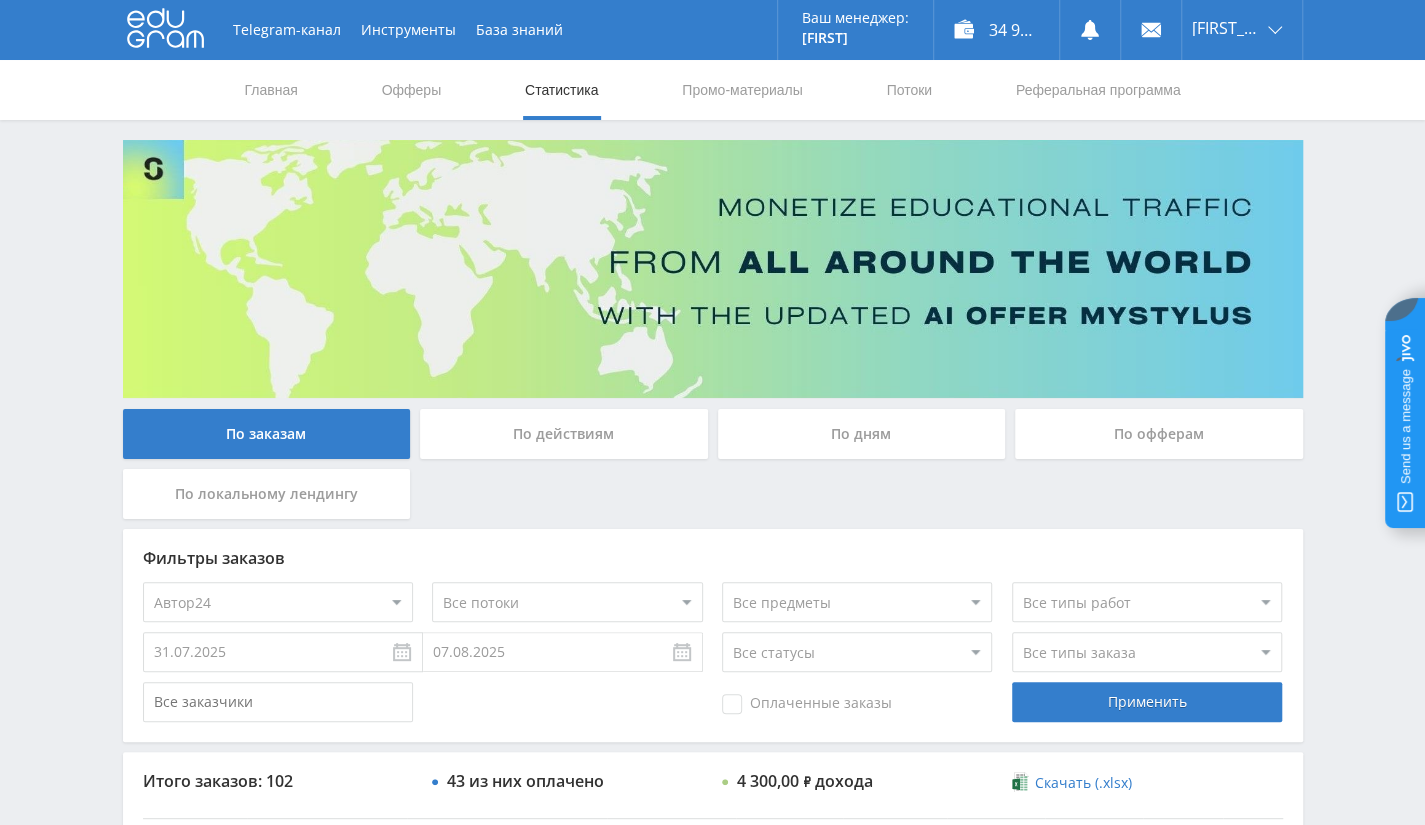 click on "tenotch1 dtfkurs23 worktext email sosdipkursav sosesse sosrefdoc tenkurs5 tenkupkurs tenind_av kurs22 tenproekt tensroch tenpomosh tenkakkurs1 ten-kurs2 kursdip21 kurs21 timekurs indbot ten-indbot ten-indav ten-zad ten-chert ten-preddip1 ten-dis ten-ref ten-ind ind2av ind2-av tenbotref_av tenbotkurs_av kurs20_av ten-sochessay_av ten-kursdip_av ten_kursdip help_av gptkurs_av gdesait1 bpsoc1 nir_big ref_av18 wot1k_av dip1_av soch17_av ref17_Av progkd1_av kursdipmsk_Av gotkurs-dip_av ref17_av prak1_av stud100_av nau_av dis5_av dis4 kurs19_av kurs18_av dip17_av vak17 new_16 kurs_15_av kurs13_av bot2av prosoch1av prokurs1av dip11av zkurs1av doc10av ref10av kurs11badAV dis2av ucheba9av gptkurs9av kurs9av gptrefav gptzad gptsochlitav ref8av kurs8av kurssroch1 docref7 ucheba6av proj6av ekbkurs1 kupref1 kupkurs1 zadachi6av dis6av refsoch6av kursdip6av text6av kurs6av gptdoc-av gptkurs-av essay5av ref5av kurs5av kurs4 avzadachi urist chatref chatkurs dif proj1 prez2 kakkurs serv1 botnau bp nau2 dz" at bounding box center (567, 602) 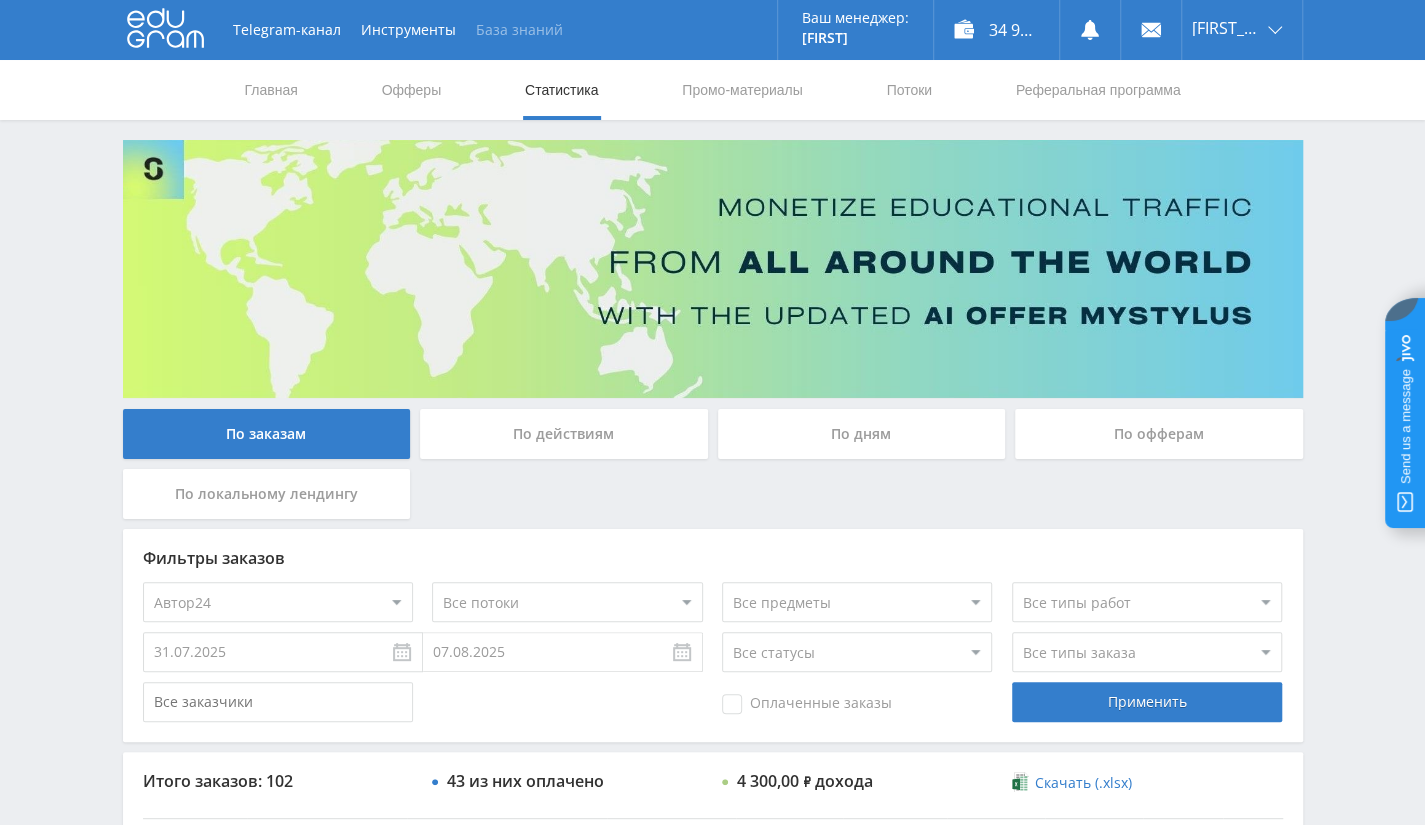 click on "tenotch1 dtfkurs23 worktext email sosdipkursav sosesse sosrefdoc tenkurs5 tenkupkurs tenind_av kurs22 tenproekt tensroch tenpomosh tenkakkurs1 ten-kurs2 kursdip21 kurs21 timekurs indbot ten-indbot ten-indav ten-zad ten-chert ten-preddip1 ten-dis ten-ref ten-ind ind2av ind2-av tenbotref_av tenbotkurs_av kurs20_av ten-sochessay_av ten-kursdip_av ten_kursdip help_av gptkurs_av gdesait1 bpsoc1 nir_big ref_av18 wot1k_av dip1_av soch17_av ref17_Av progkd1_av kursdipmsk_Av gotkurs-dip_av ref17_av prak1_av stud100_av nau_av dis5_av dis4 kurs19_av kurs18_av dip17_av vak17 new_16 kurs_15_av kurs13_av bot2av prosoch1av prokurs1av dip11av zkurs1av doc10av ref10av kurs11badAV dis2av ucheba9av gptkurs9av kurs9av gptrefav gptzad gptsochlitav ref8av kurs8av kurssroch1 docref7 ucheba6av proj6av ekbkurs1 kupref1 kupkurs1 zadachi6av dis6av refsoch6av kursdip6av text6av kurs6av gptdoc-av gptkurs-av essay5av ref5av kurs5av kurs4 avzadachi urist chatref chatkurs dif proj1 prez2 kakkurs serv1 botnau bp nau2 dz" at bounding box center [567, 602] 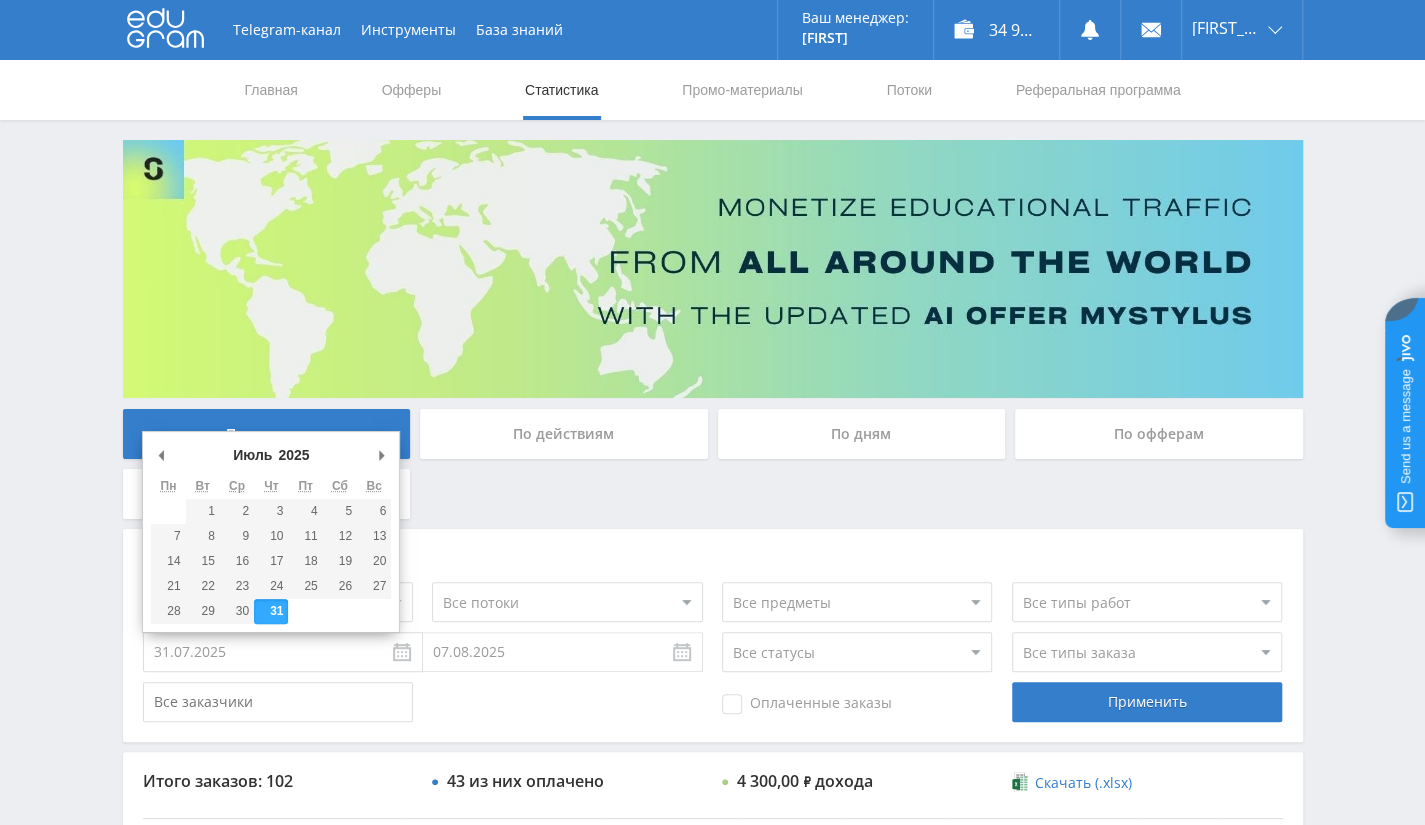 click on "31.07.2025" at bounding box center (283, 652) 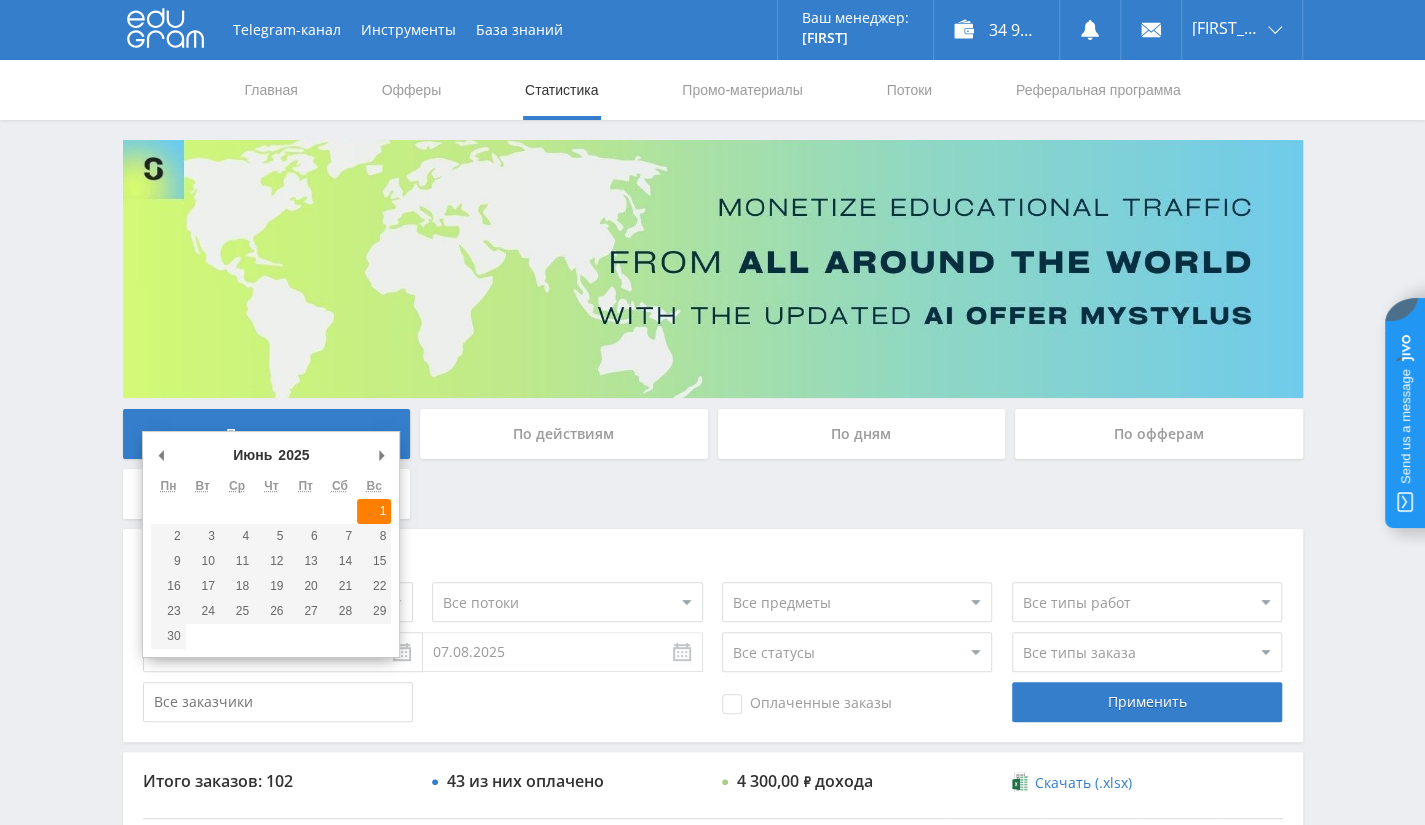 type on "01.06.2025" 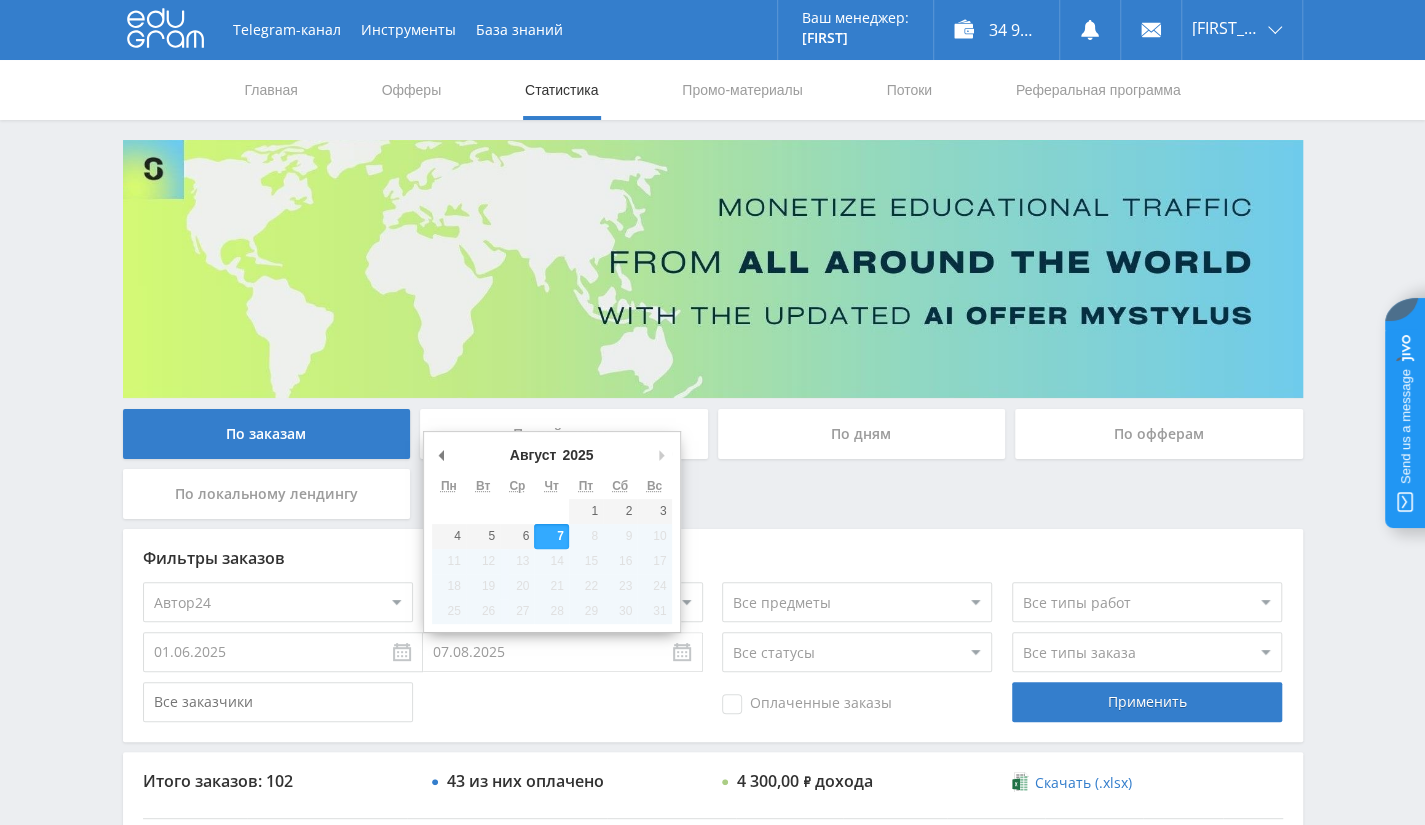 click on "07.08.2025" at bounding box center (563, 652) 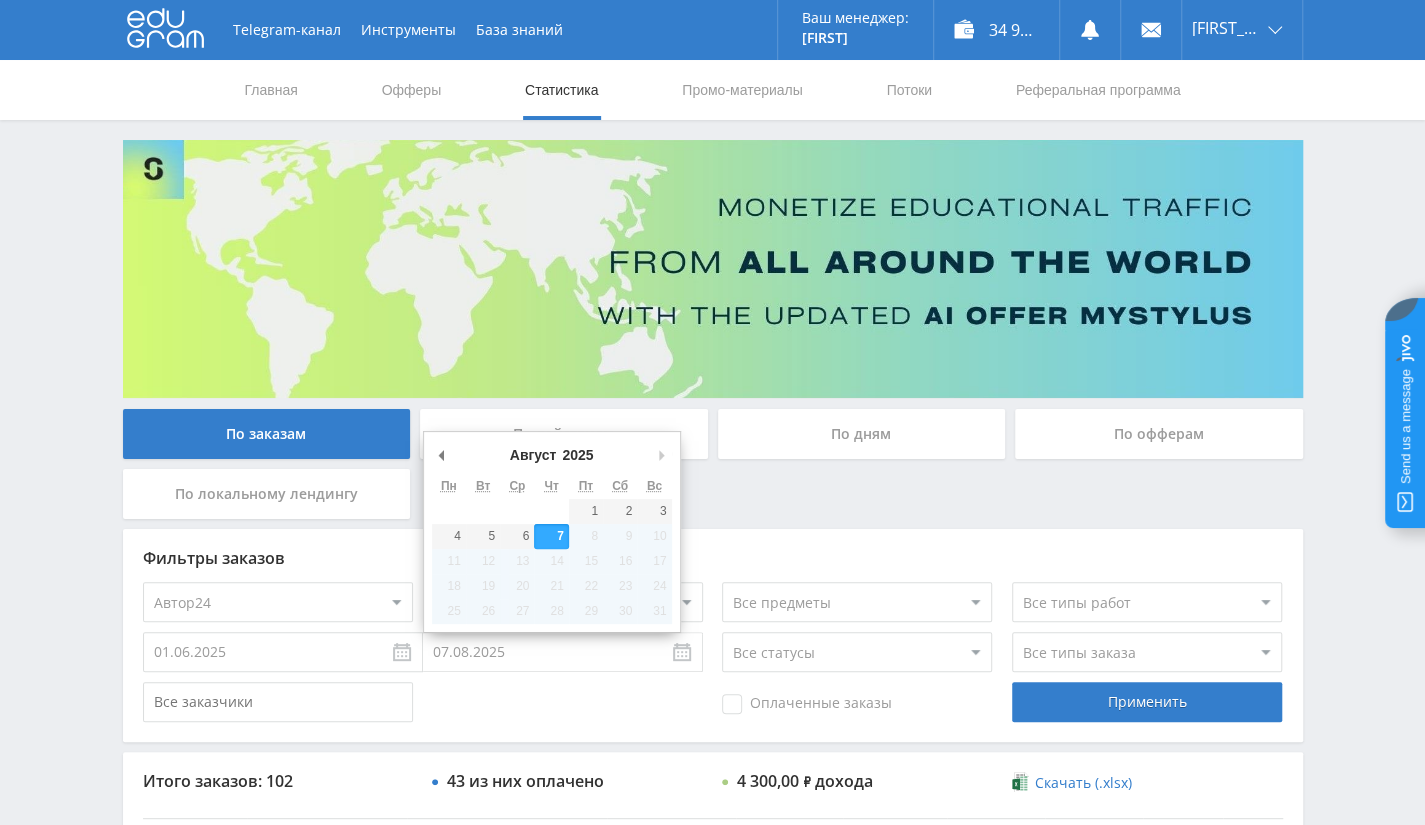 click on "Оплаченные заказы
Применить" at bounding box center (713, 702) 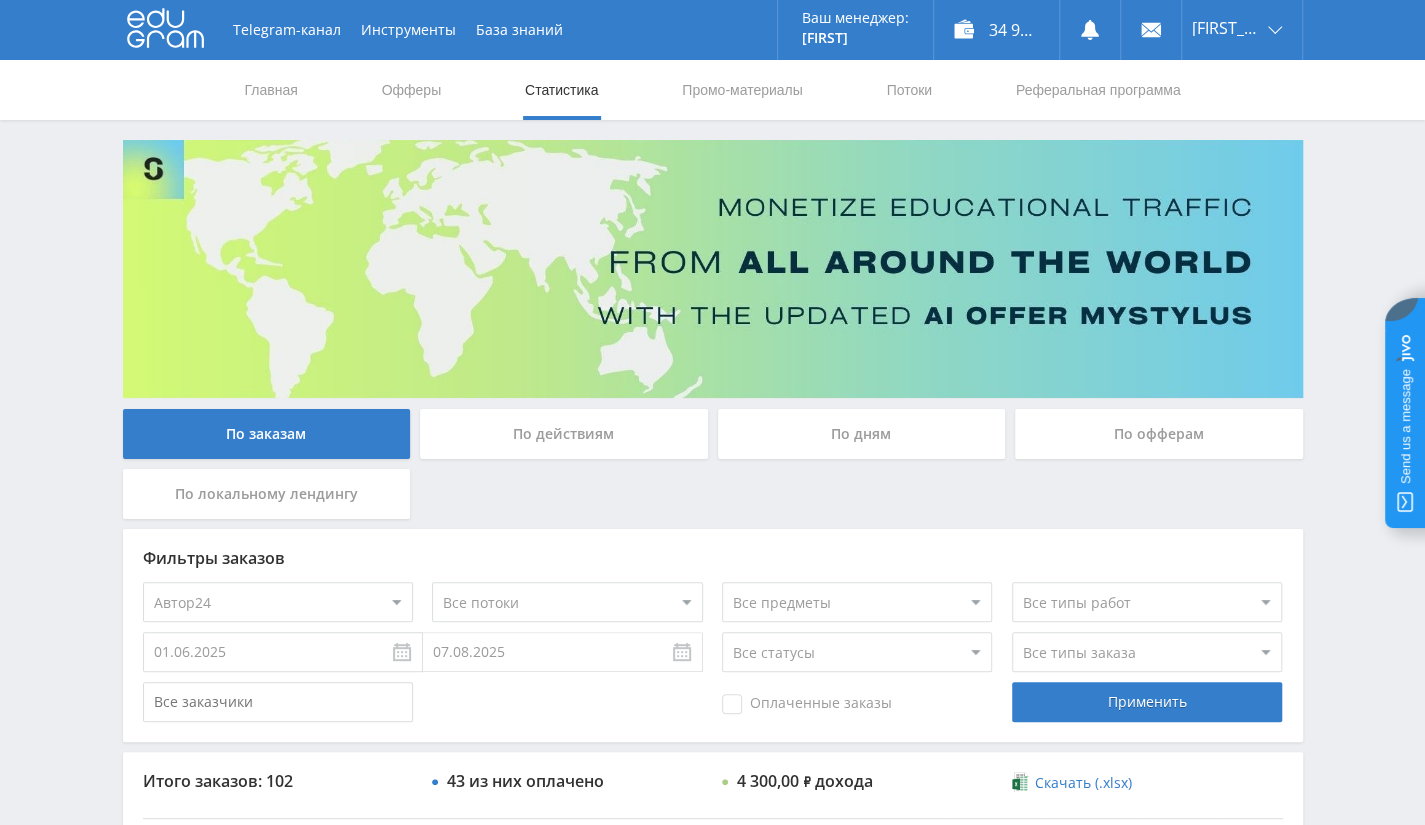 click on "Все статусы В аукционе В работе На гарантии Завершен Возврат Черновик" at bounding box center (857, 652) 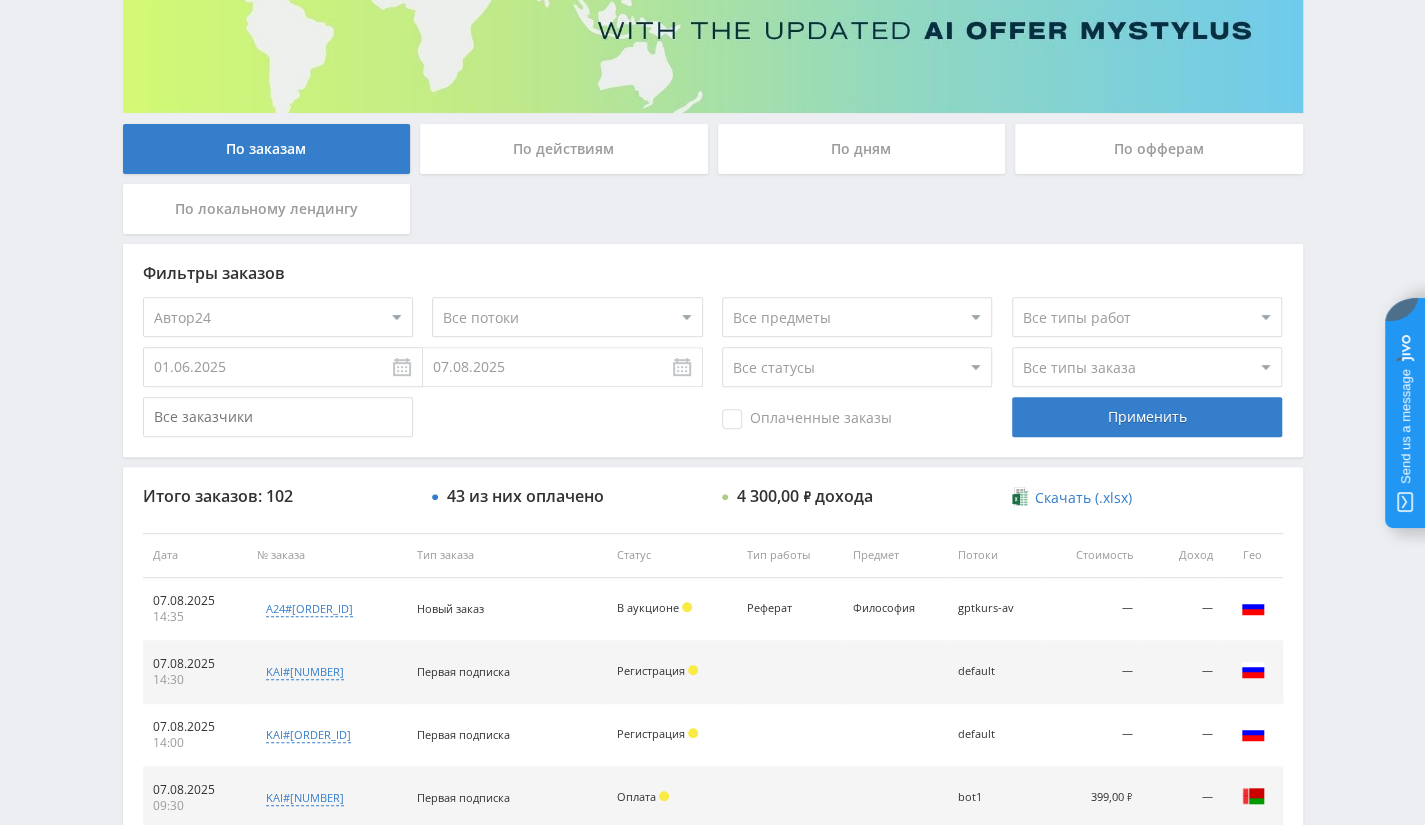 scroll, scrollTop: 300, scrollLeft: 0, axis: vertical 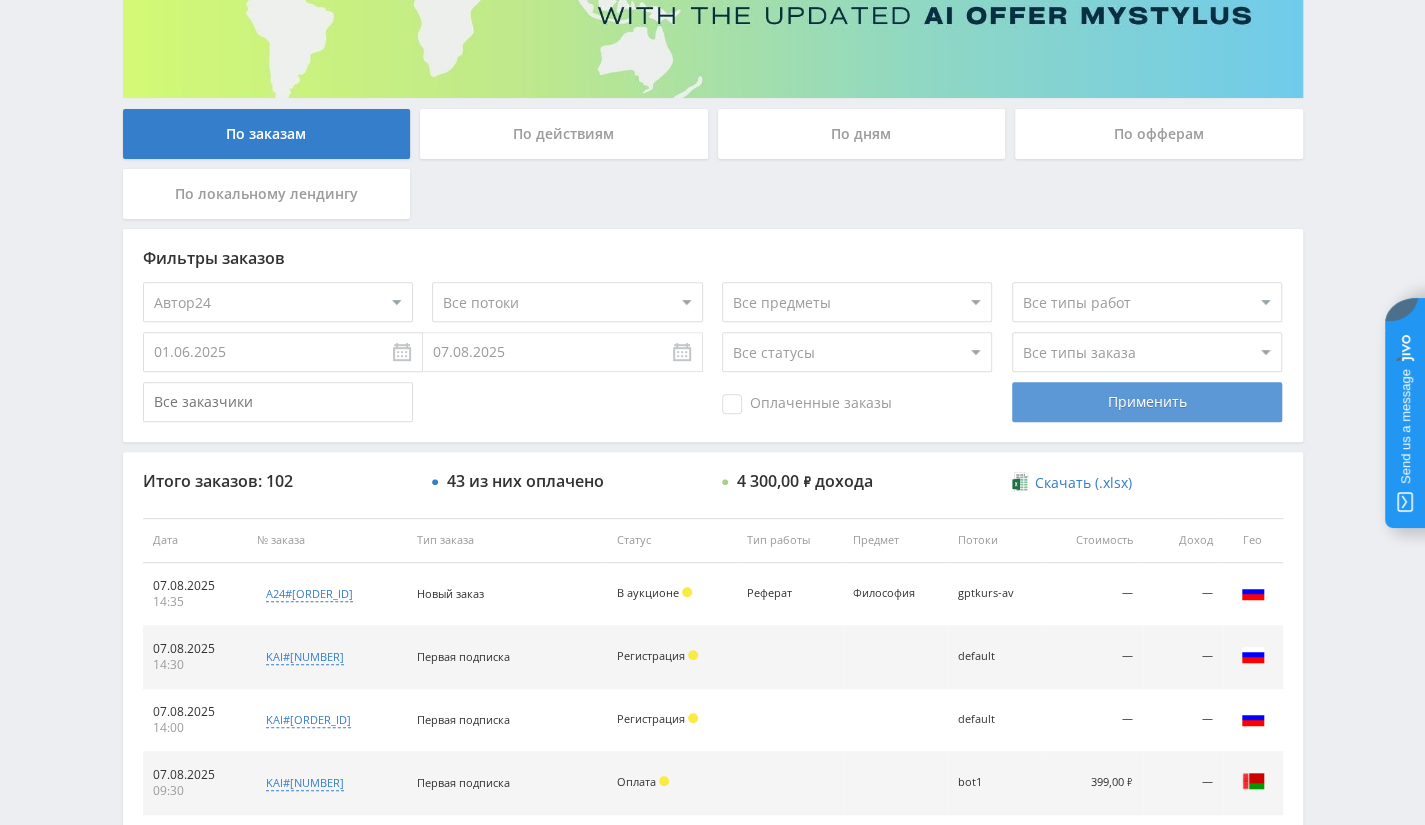 click on "Применить" at bounding box center [1147, 402] 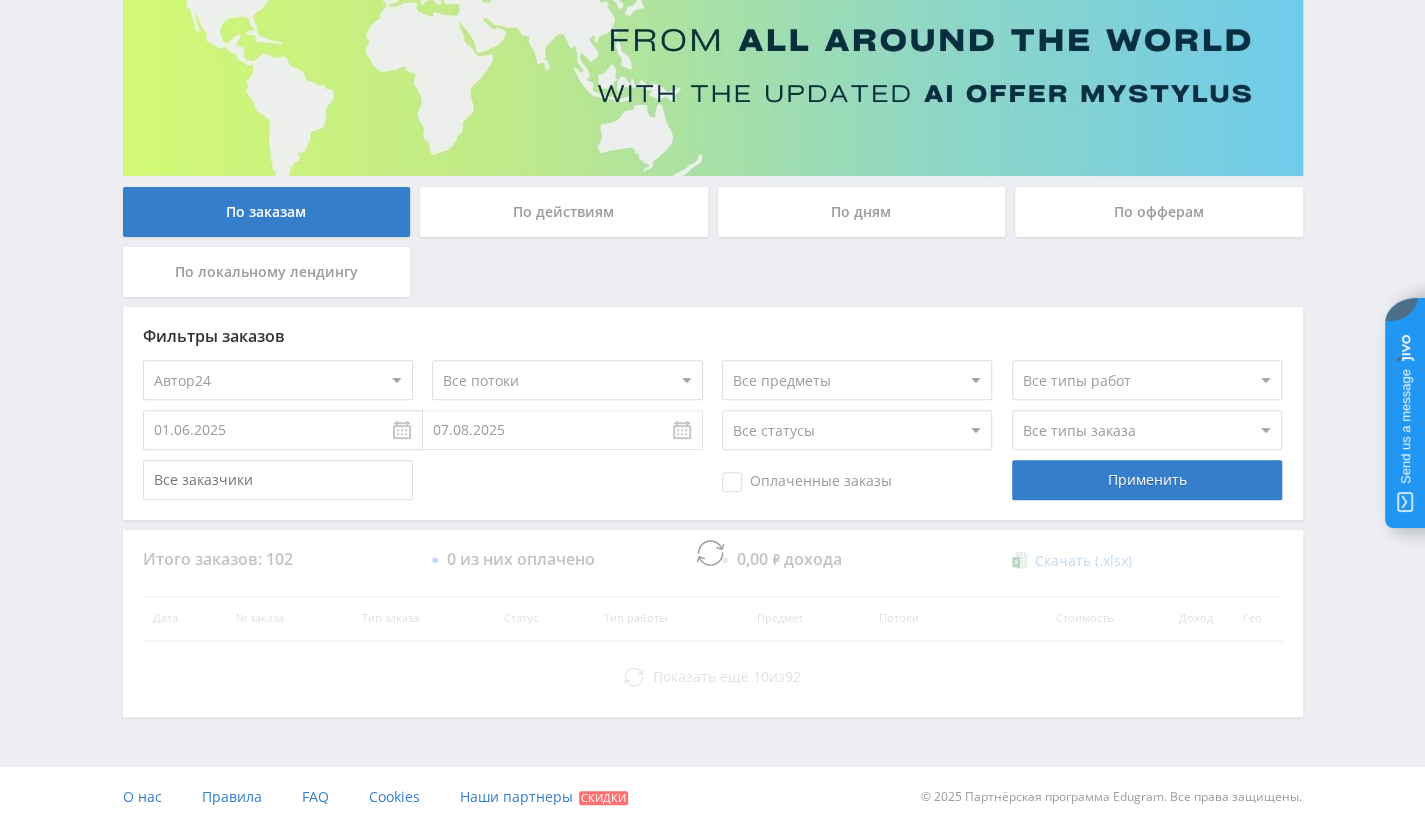 scroll, scrollTop: 300, scrollLeft: 0, axis: vertical 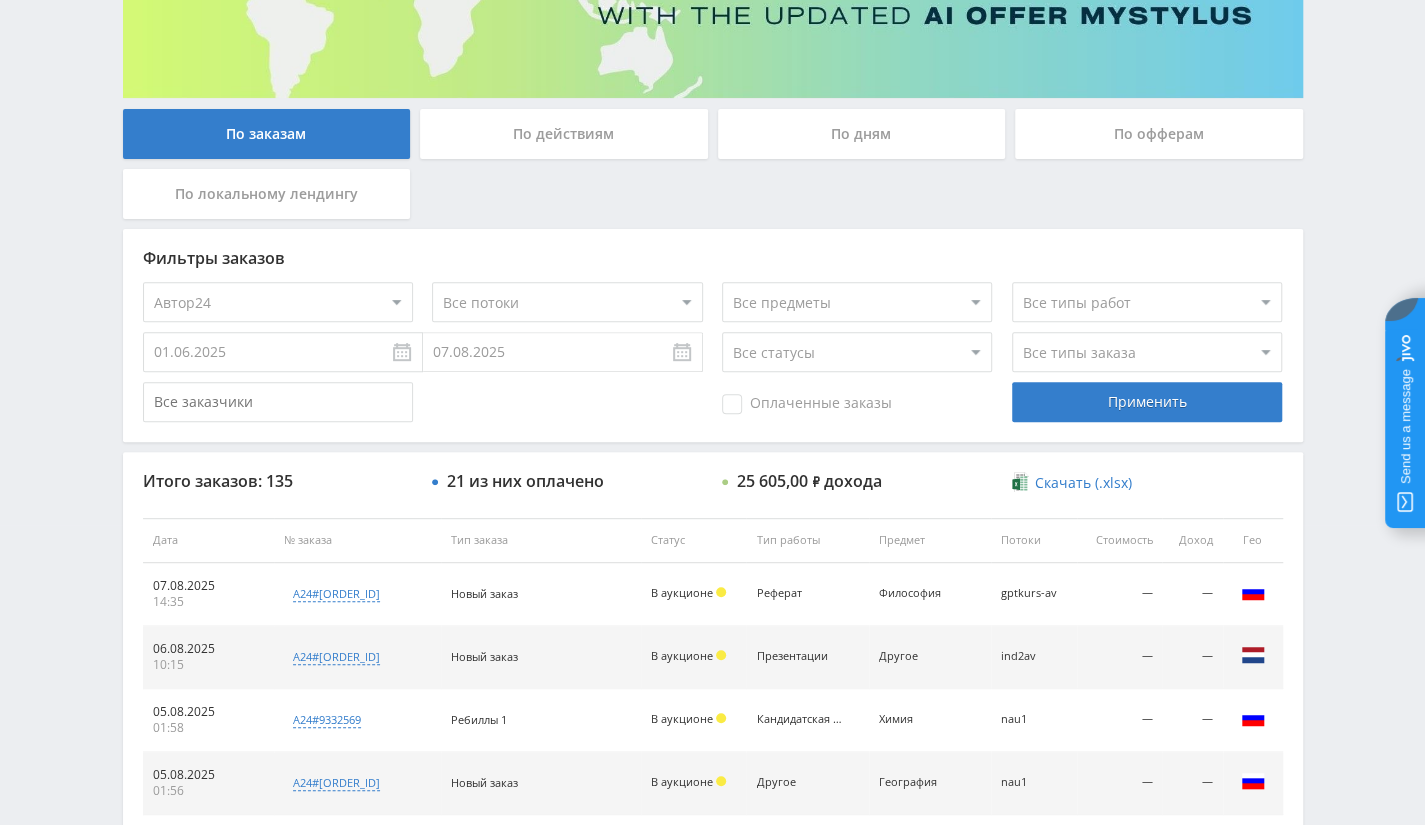 click on "По офферам" at bounding box center [1159, 134] 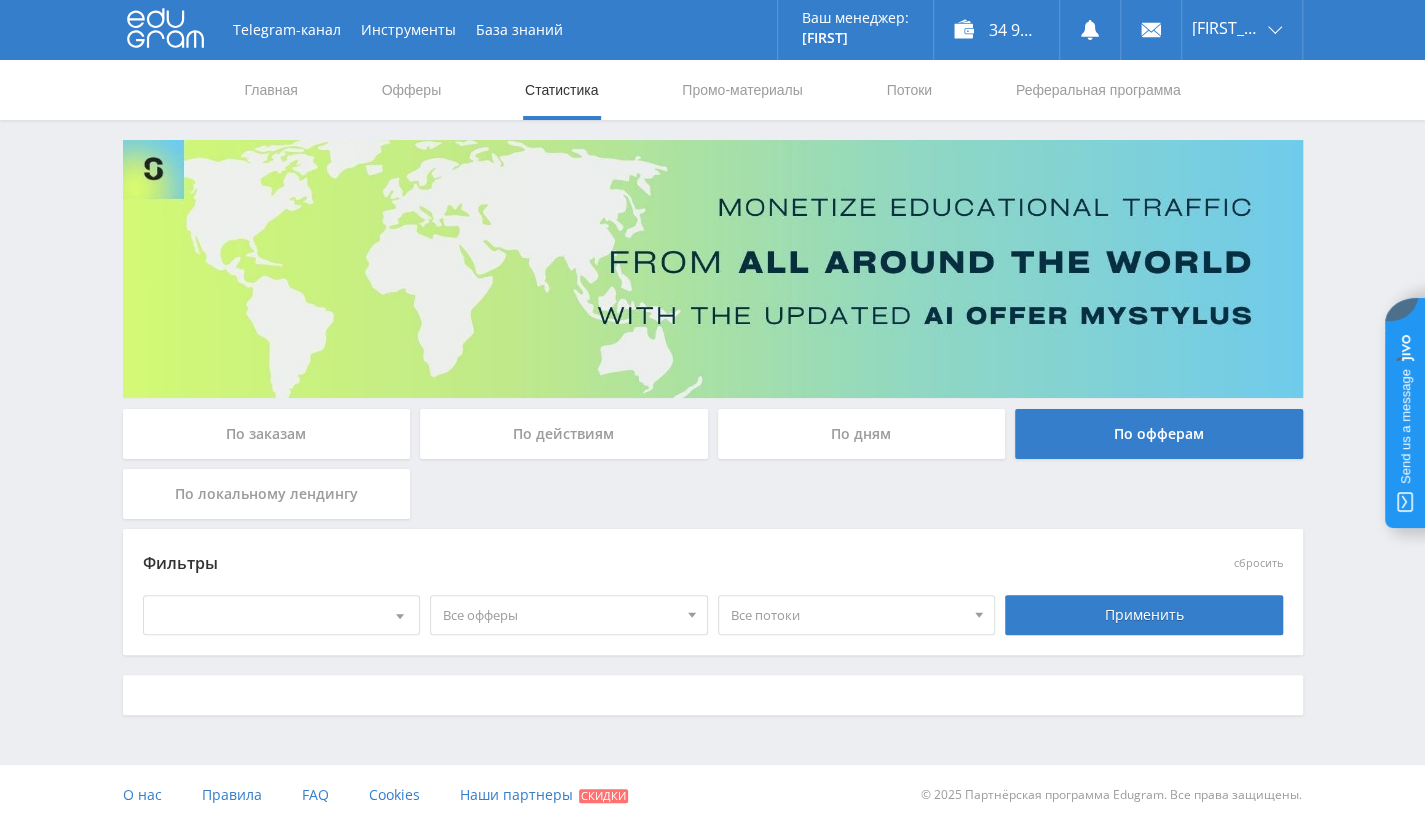 scroll, scrollTop: 0, scrollLeft: 0, axis: both 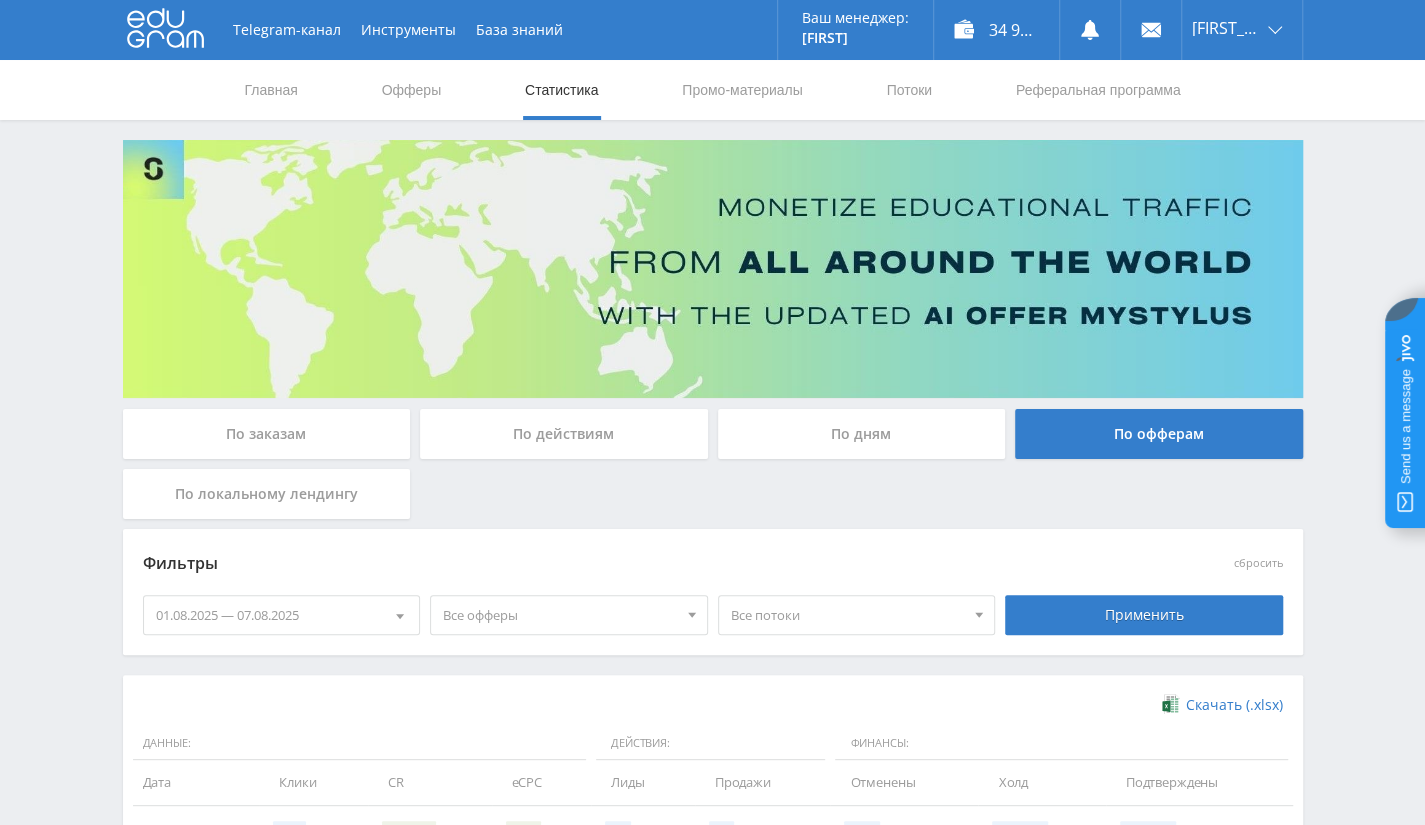 click on "Все офферы" at bounding box center (560, 615) 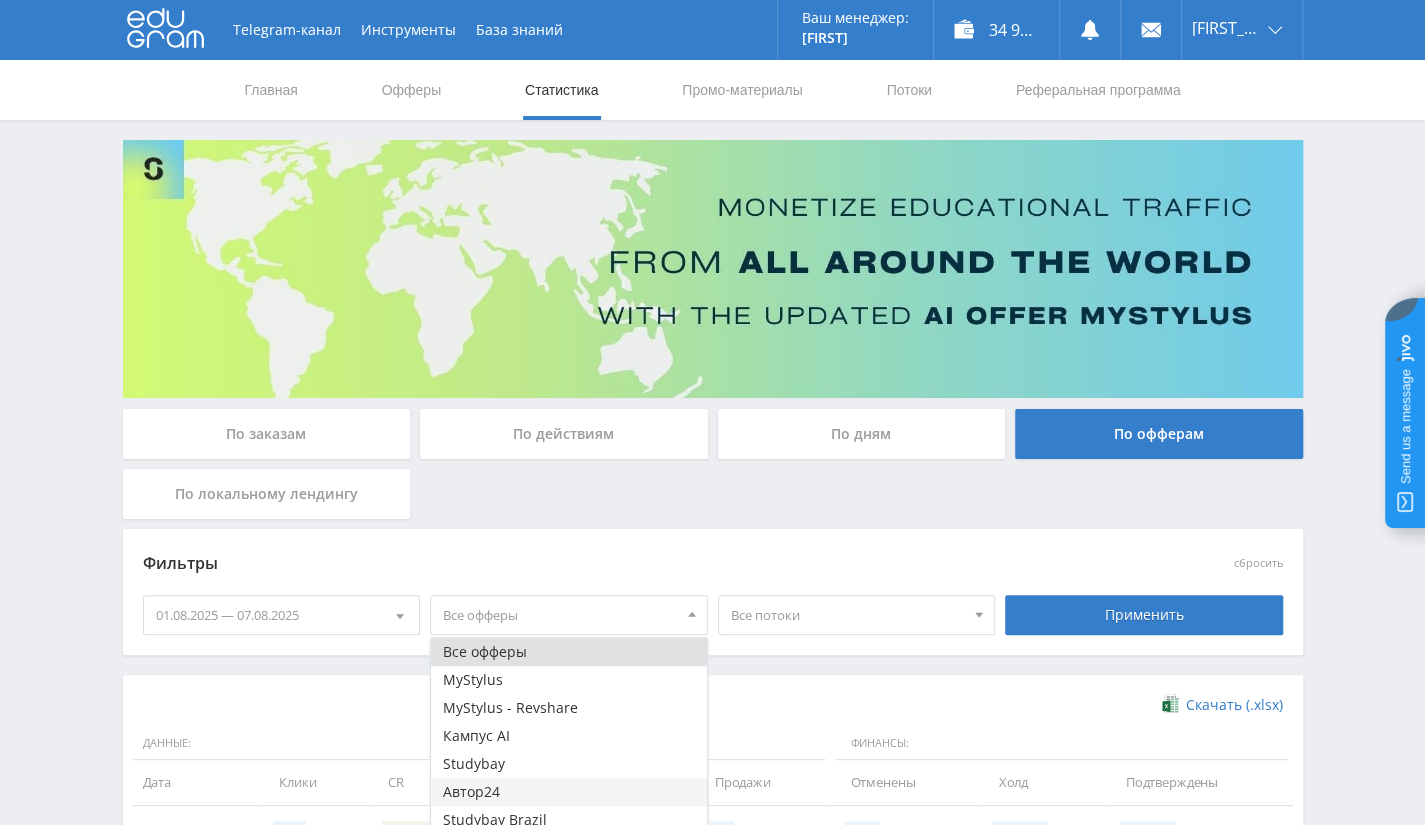 click on "Автор24" at bounding box center [569, 792] 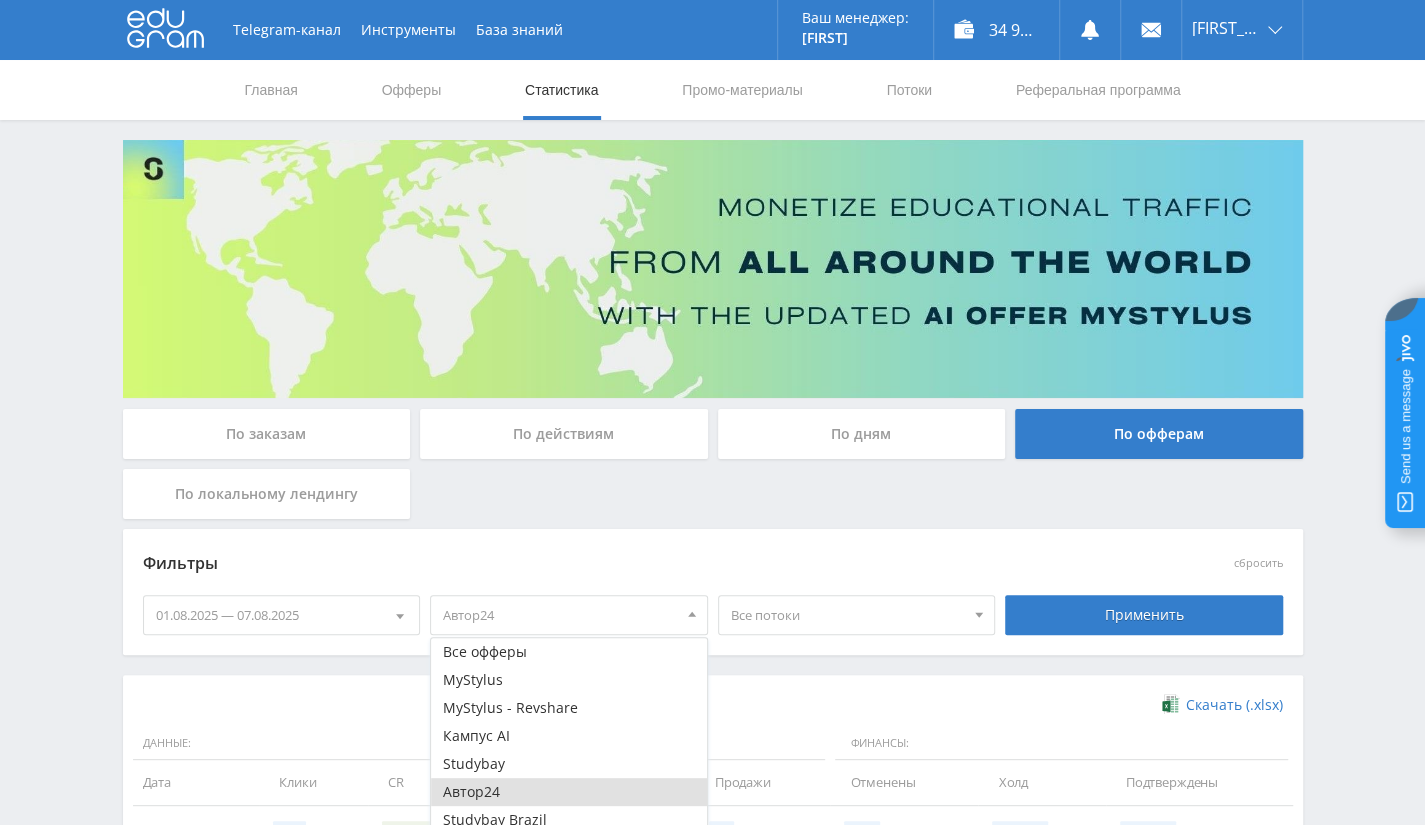 click on "Фильтры
сбросить
01.08.2025 — 07.08.2025
Календарь
Период
Август,  2025 Пн Вт Ср Чт Пт Сб Вс 28 29 30 31 1 2 3 4 5 6 7 8 9 10 11 12 13 14 15 16 17 18 19 20 21 22 23 24 25 26 27 28 29 30 31
Сегодня
Вчера
Последние 7 дней" at bounding box center [713, 602] 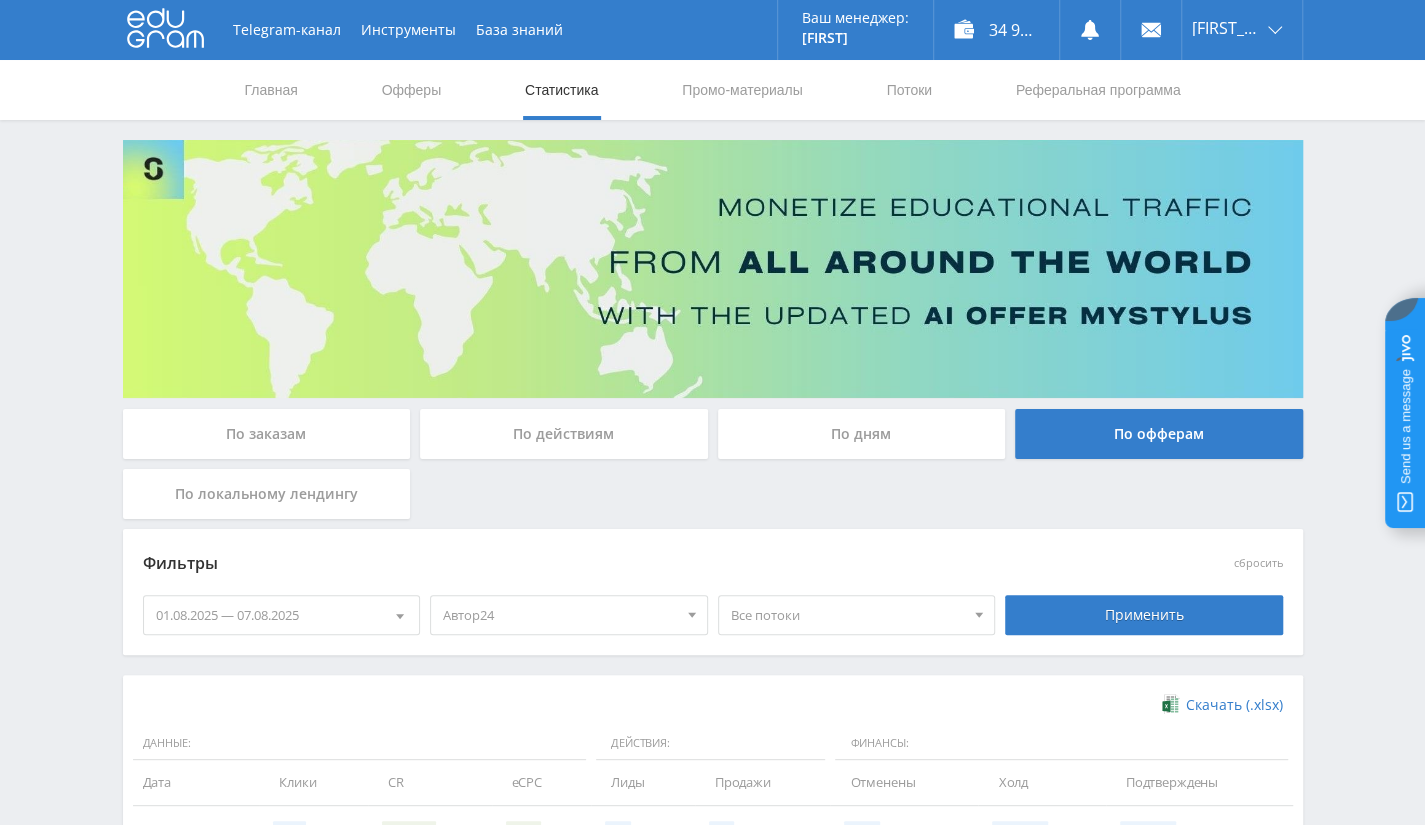 click on "01.08.2025 — 07.08.2025" at bounding box center (282, 615) 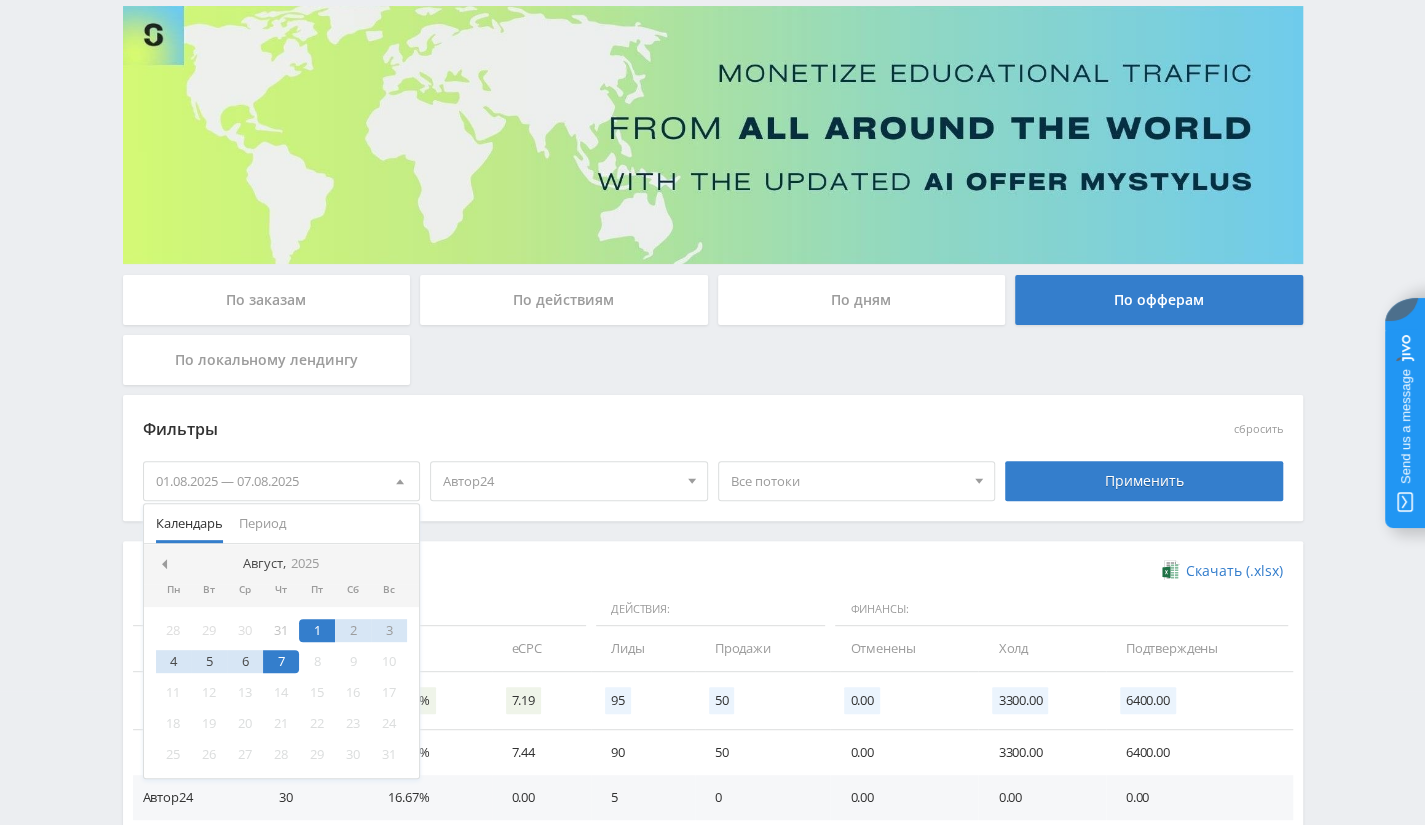 scroll, scrollTop: 257, scrollLeft: 0, axis: vertical 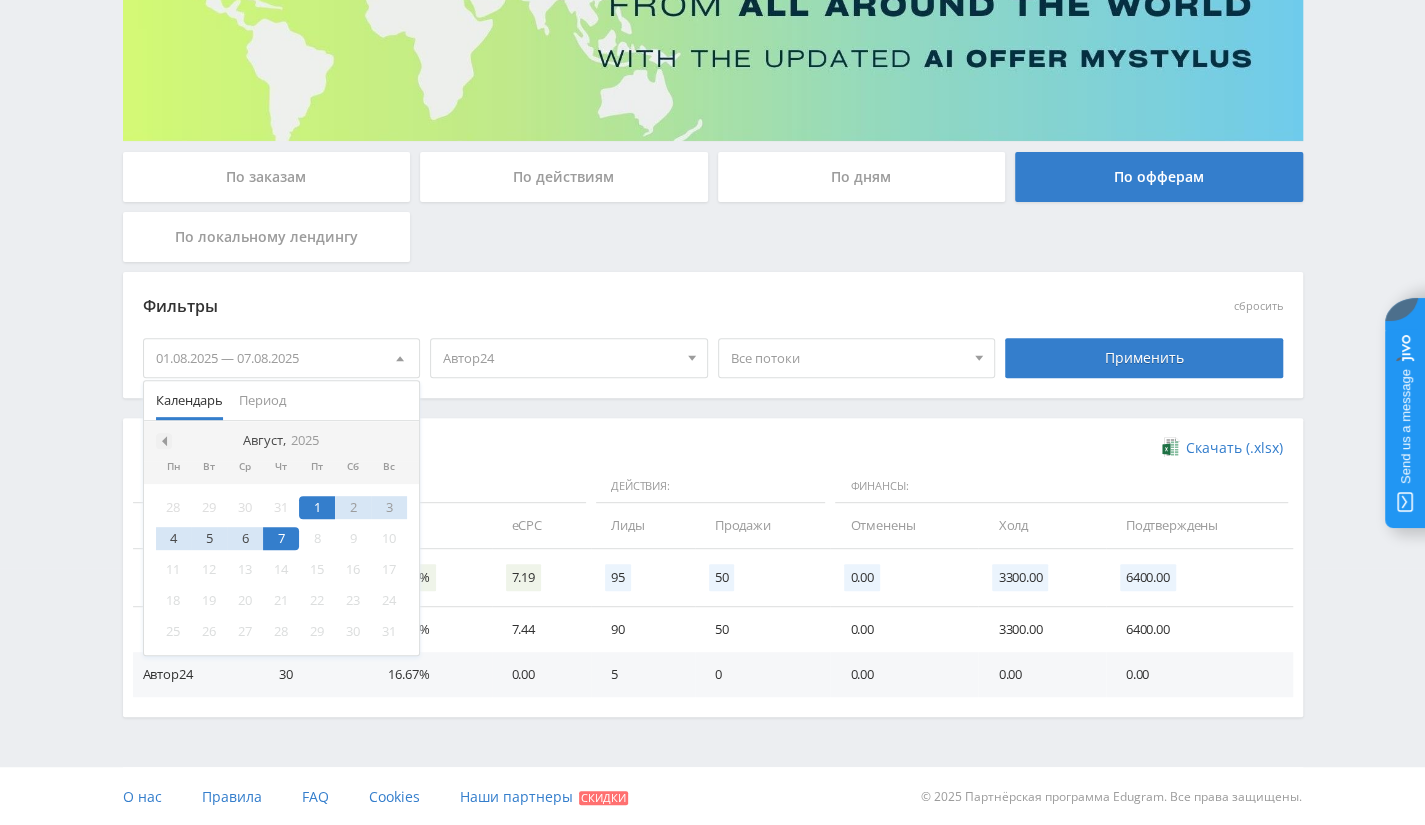 click at bounding box center (164, 441) 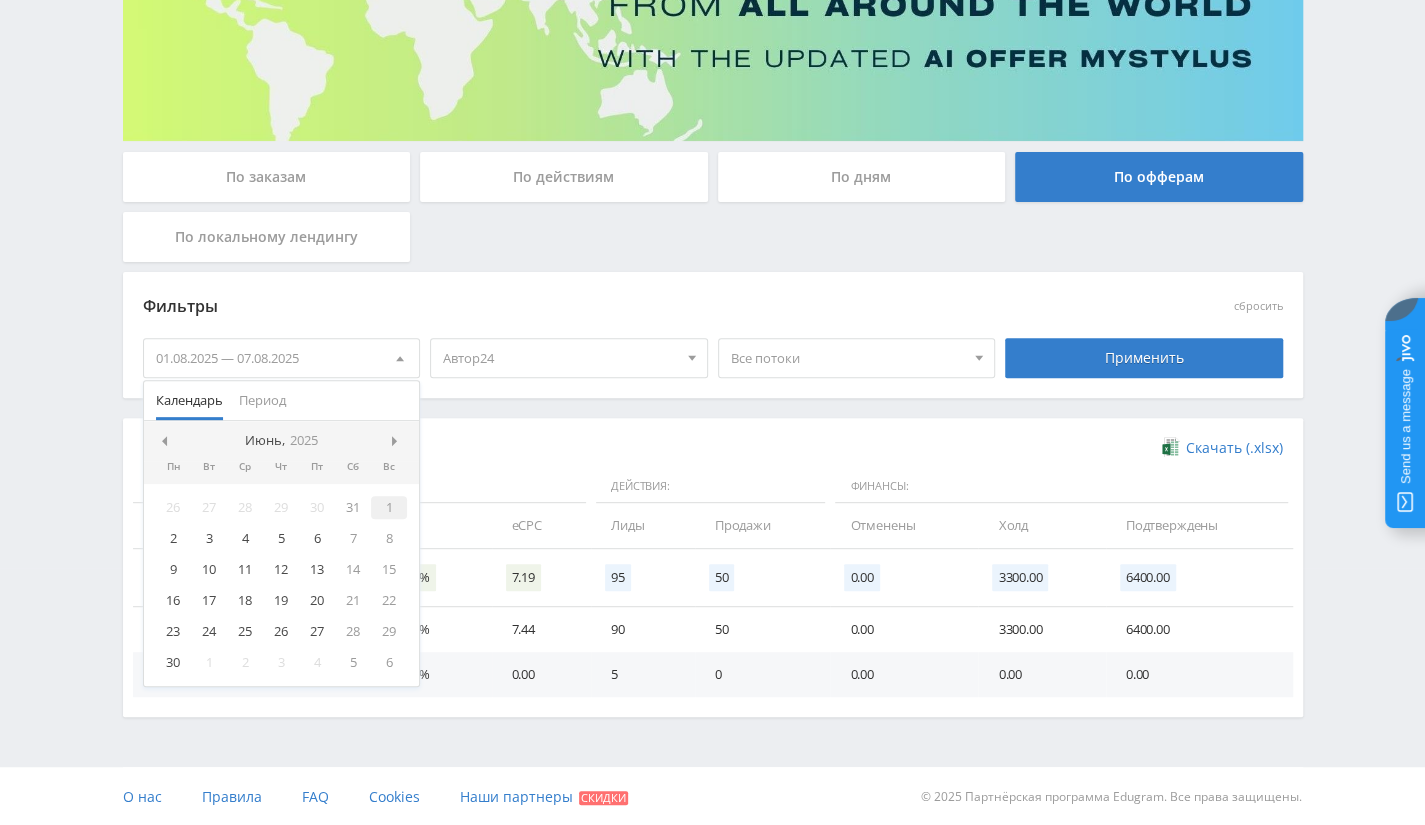 click on "1" at bounding box center [389, 507] 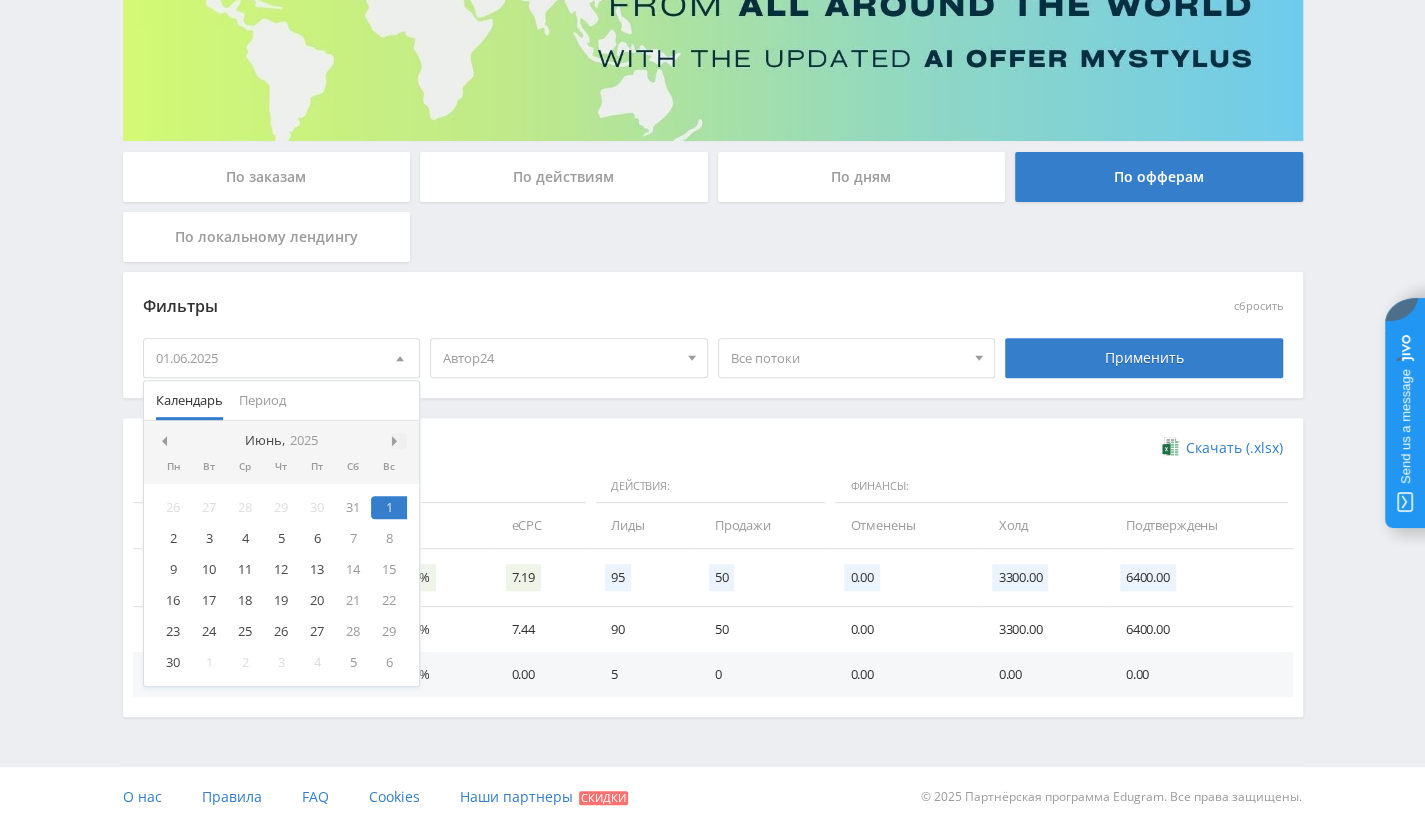 click at bounding box center [397, 441] 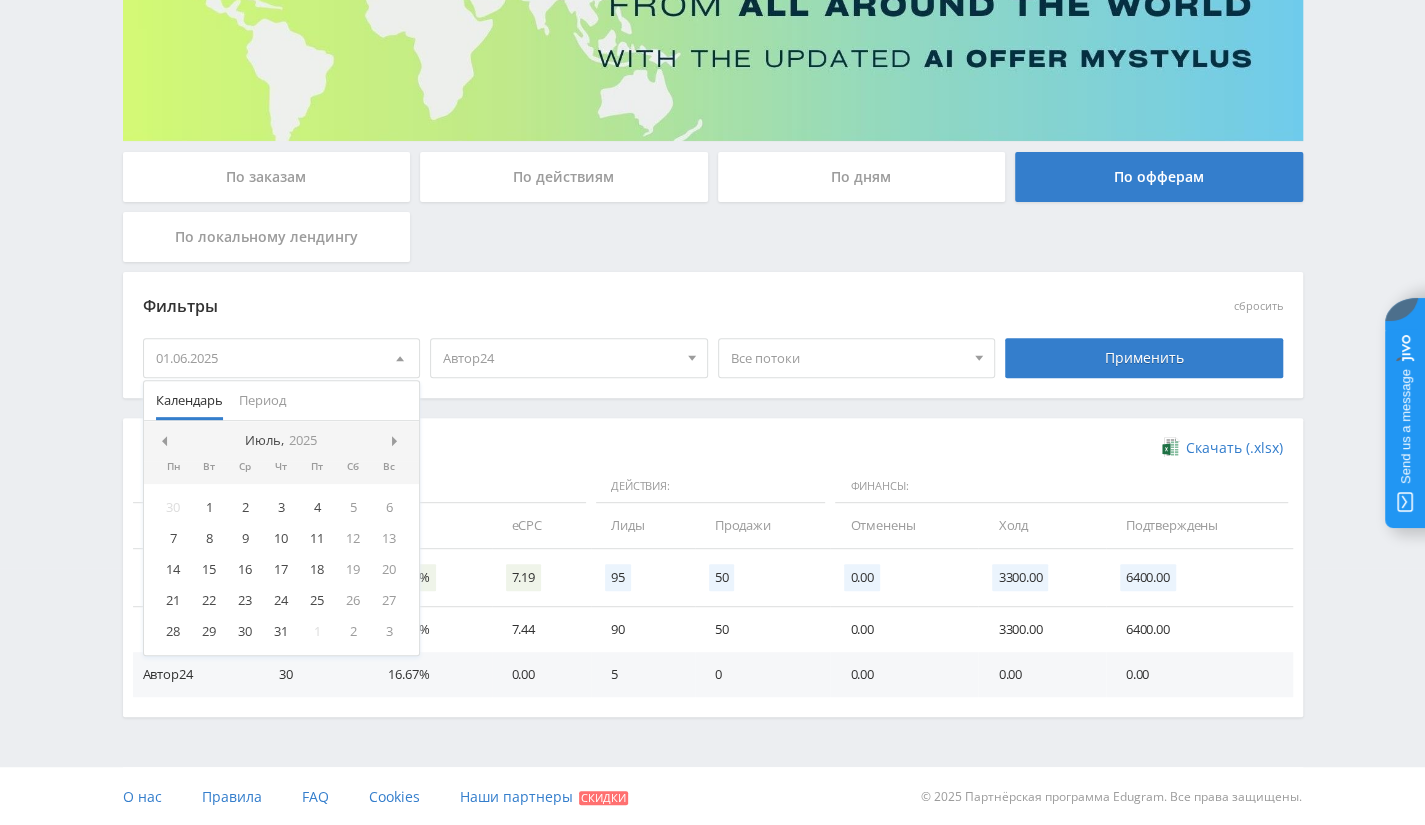 click at bounding box center (397, 441) 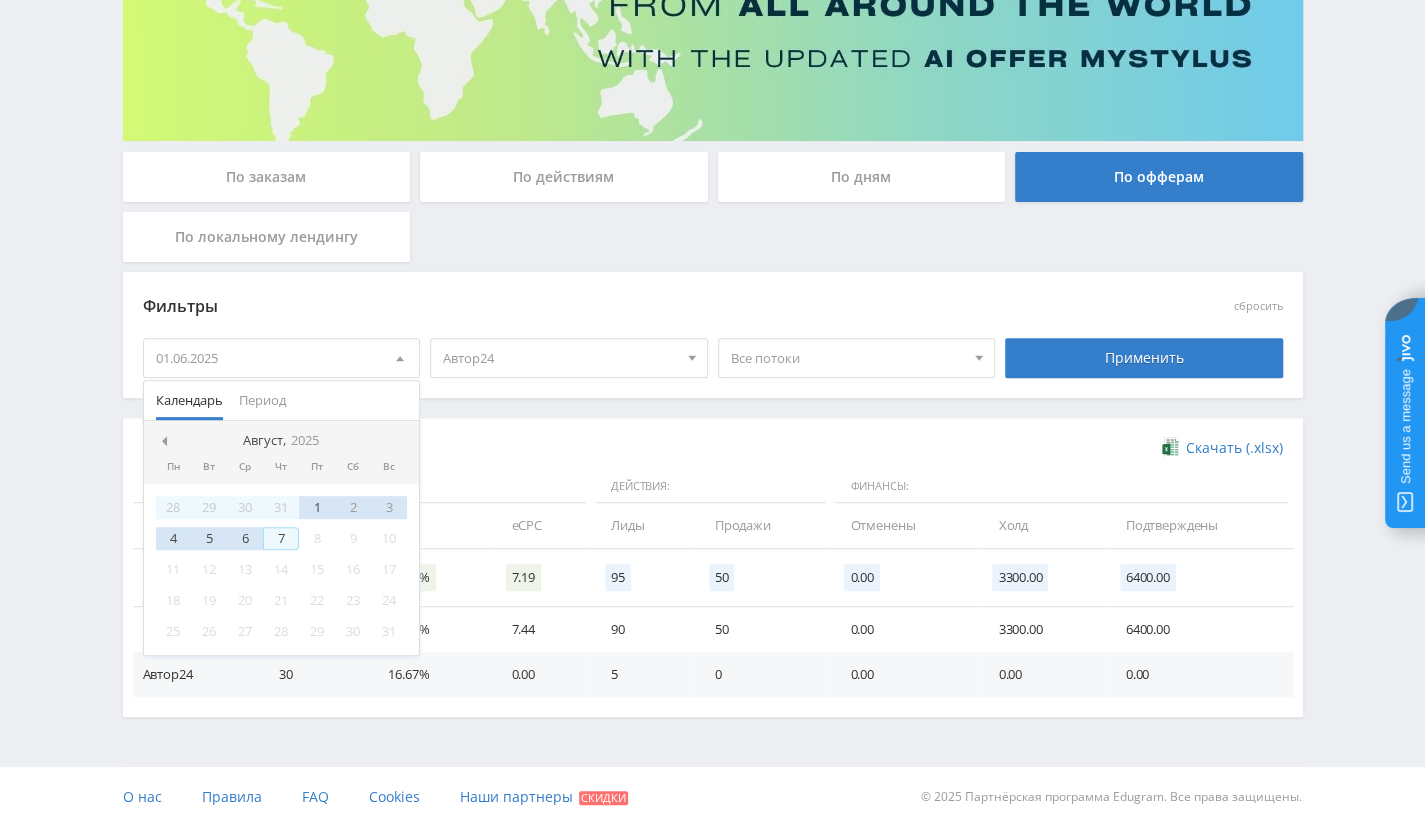 click on "7" at bounding box center [281, 538] 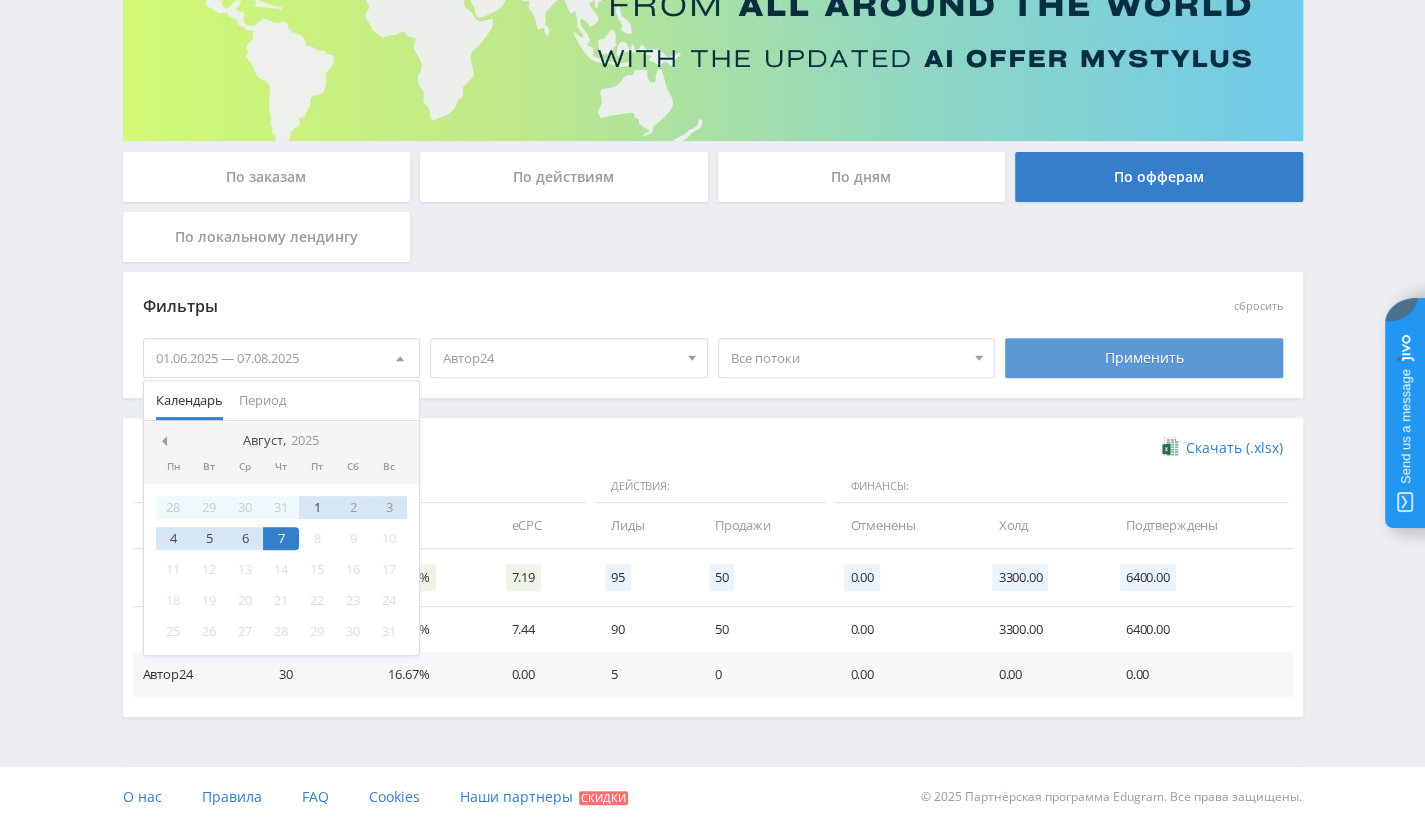 click on "Применить" at bounding box center (1144, 358) 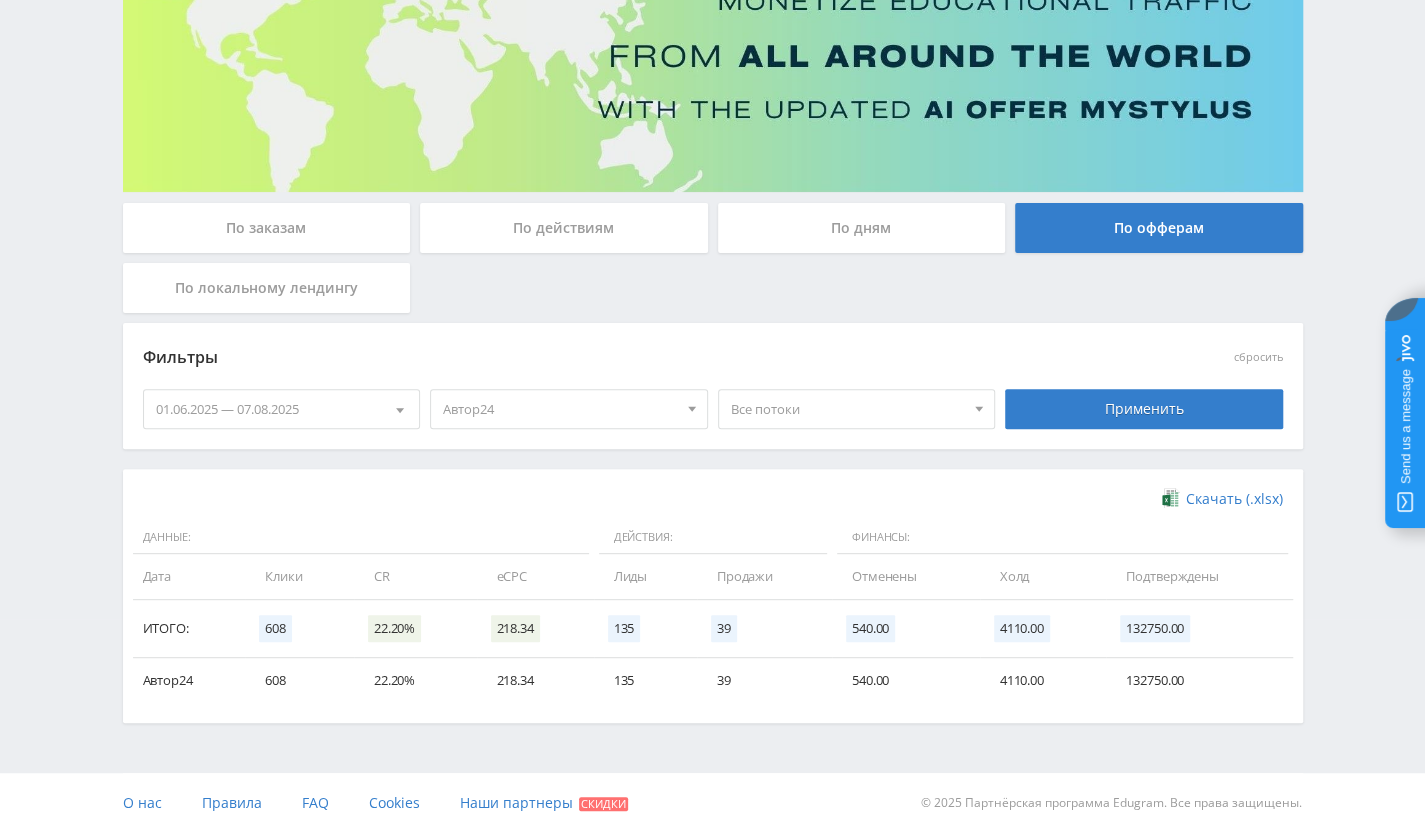 scroll, scrollTop: 212, scrollLeft: 0, axis: vertical 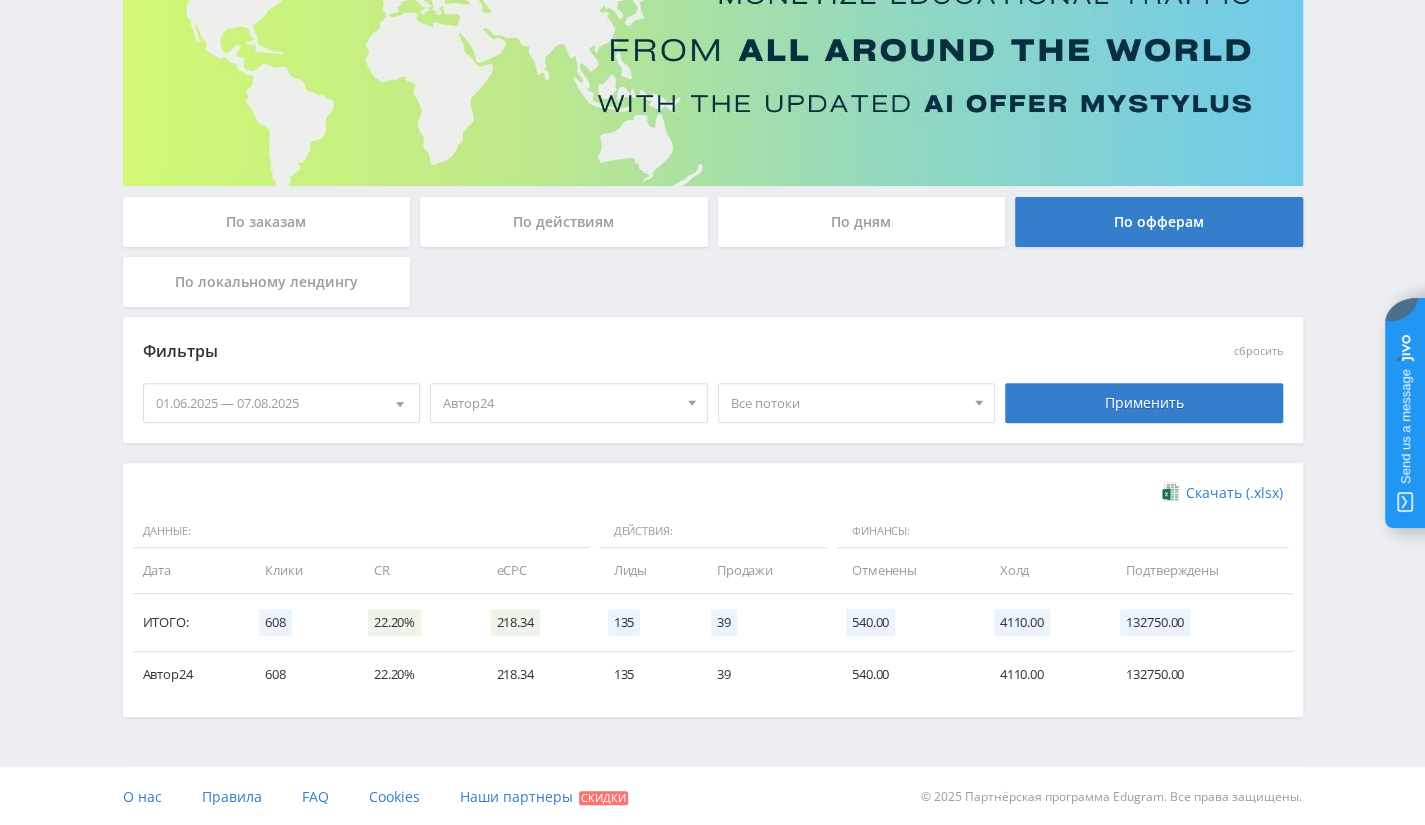 drag, startPoint x: 148, startPoint y: 606, endPoint x: 1022, endPoint y: 691, distance: 878.1236 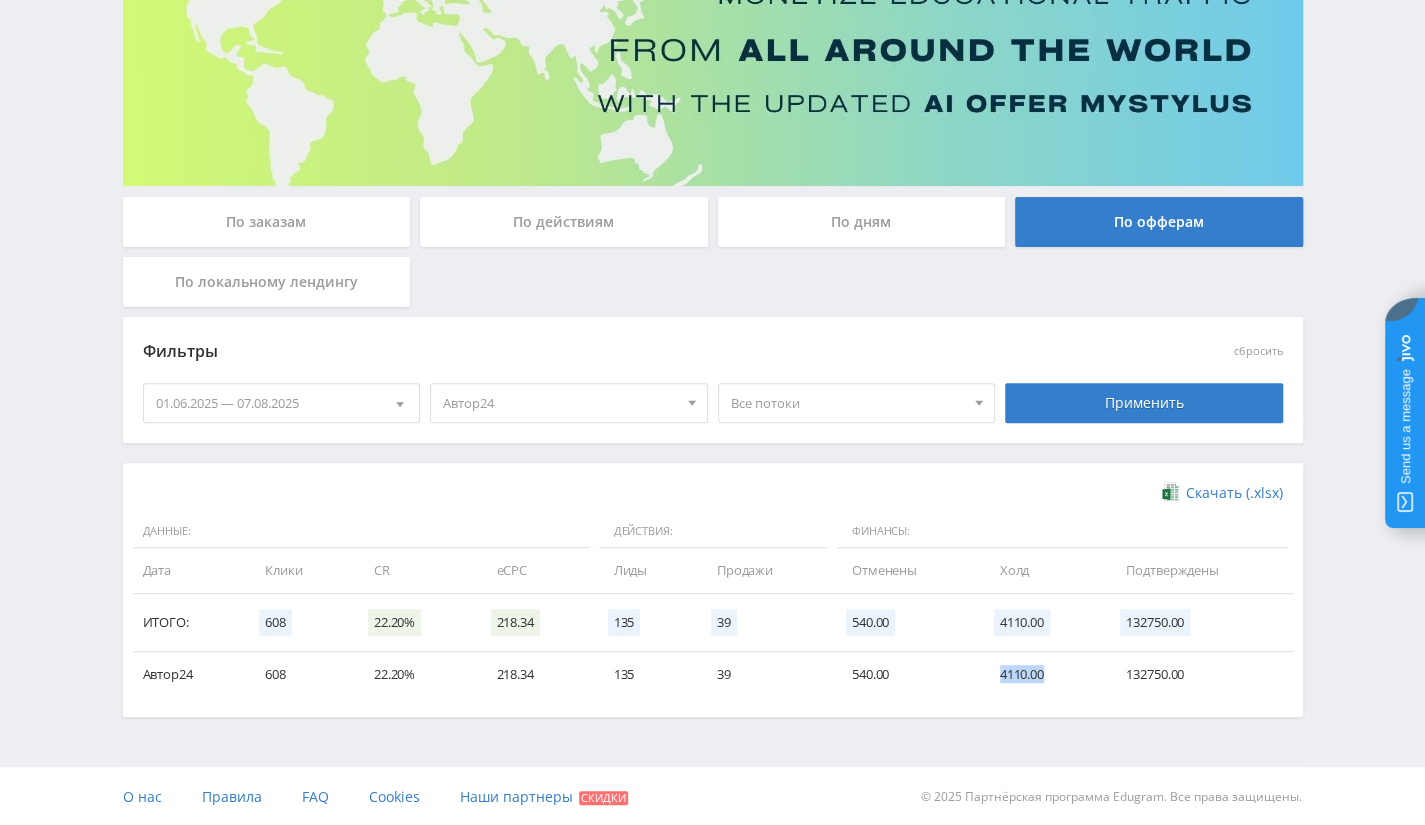 drag, startPoint x: 997, startPoint y: 683, endPoint x: 1086, endPoint y: 673, distance: 89.560036 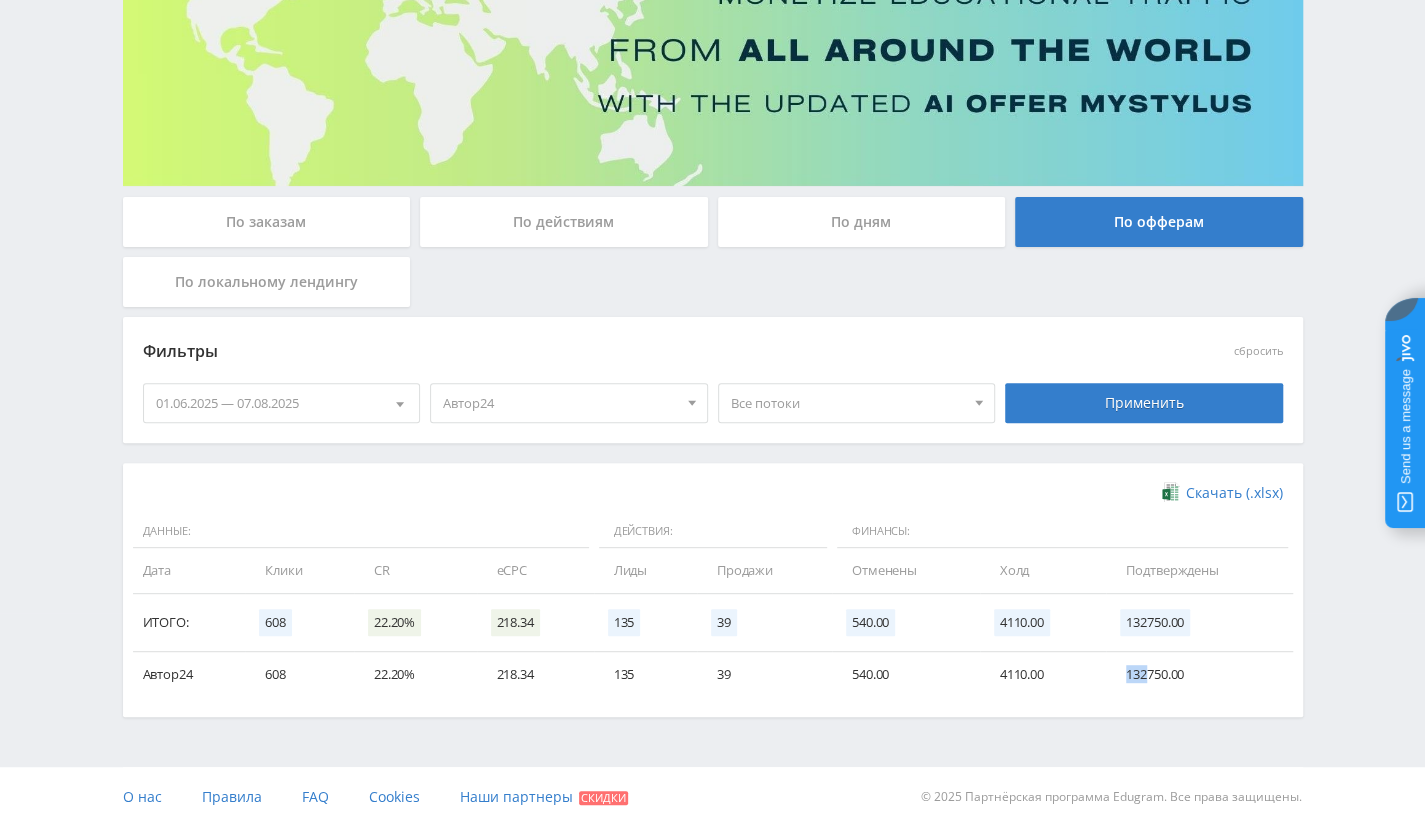 drag, startPoint x: 1118, startPoint y: 671, endPoint x: 1148, endPoint y: 672, distance: 30.016663 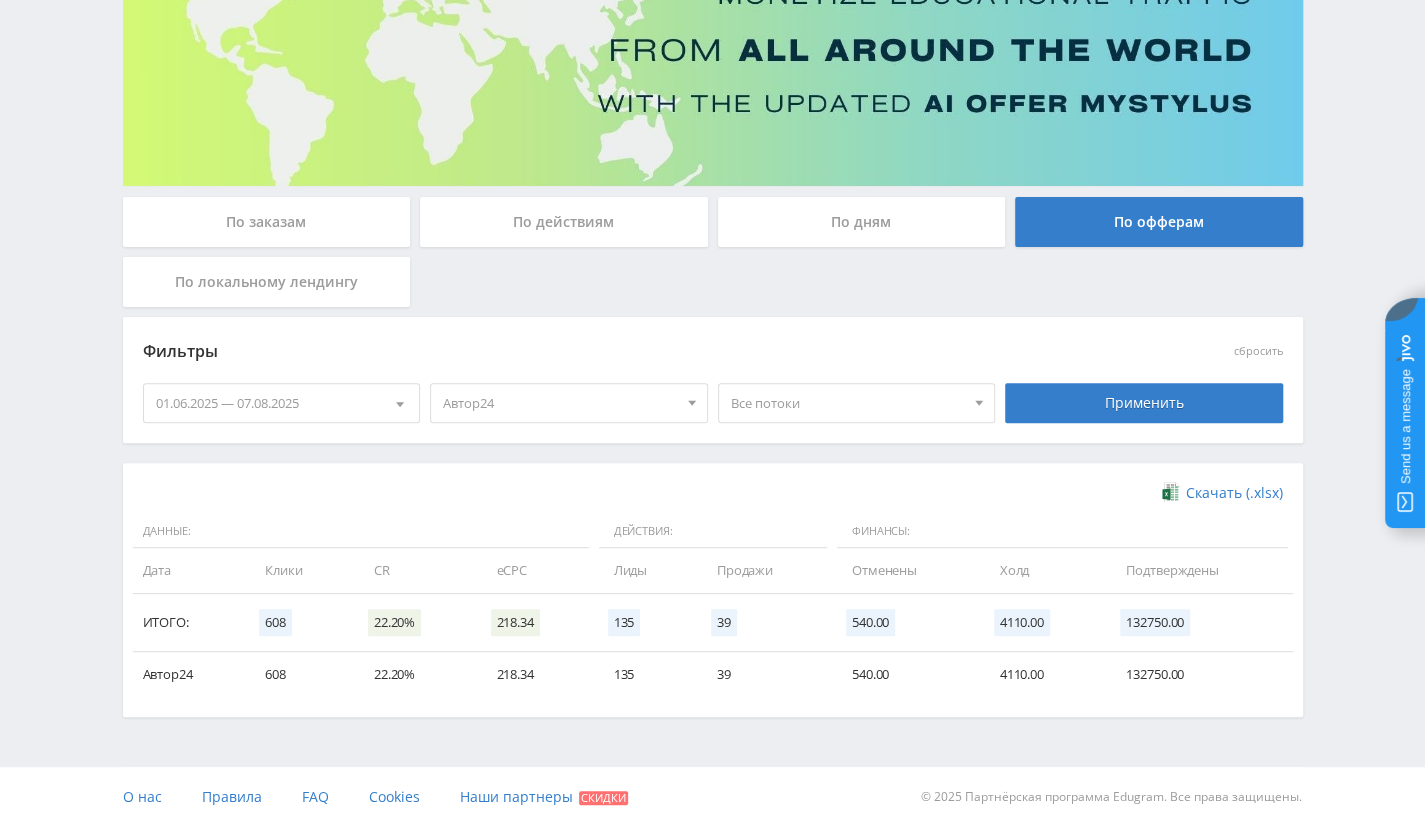 click on "132750.00" at bounding box center (1199, 674) 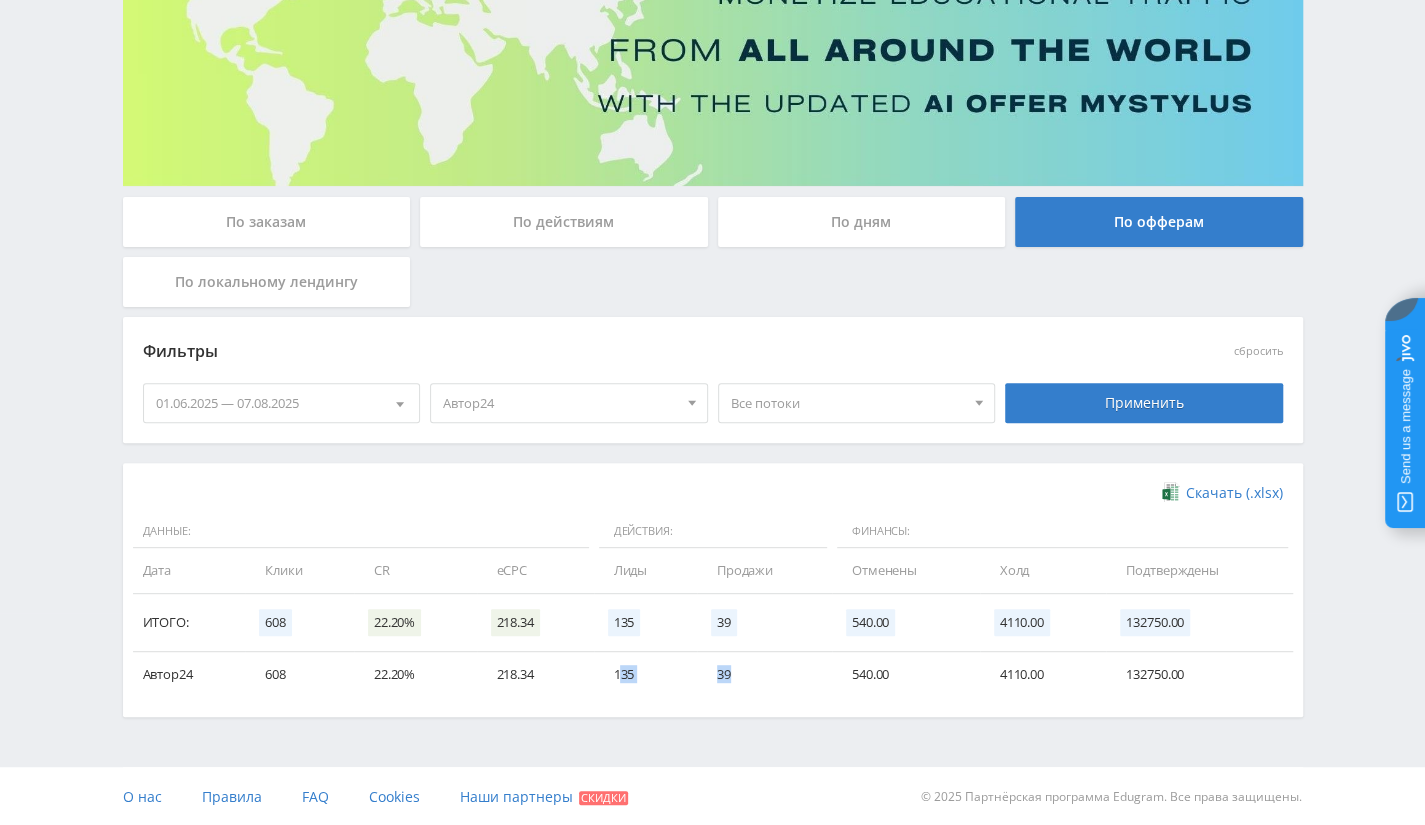 drag, startPoint x: 622, startPoint y: 683, endPoint x: 748, endPoint y: 676, distance: 126.1943 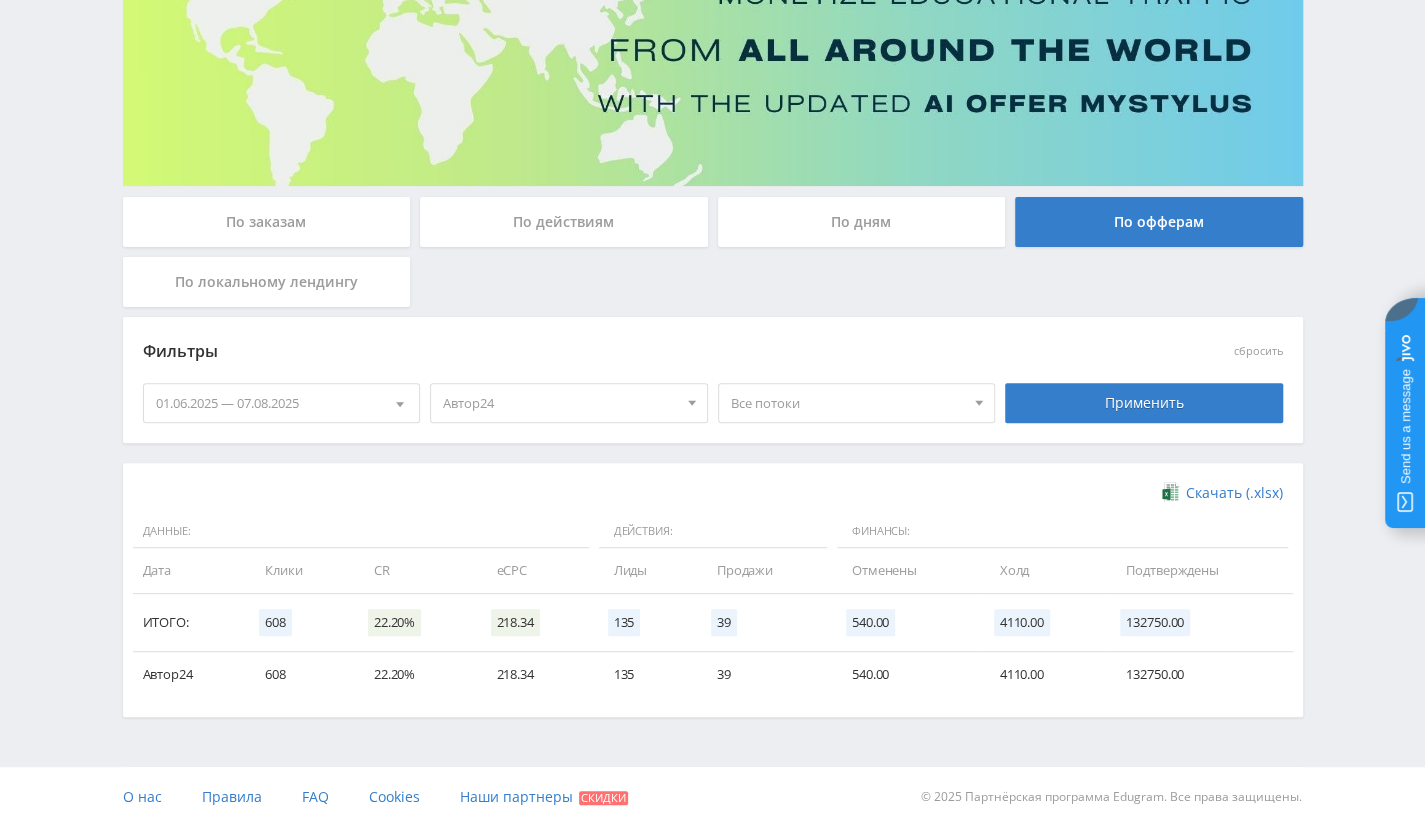 click on "218.34" at bounding box center [515, 622] 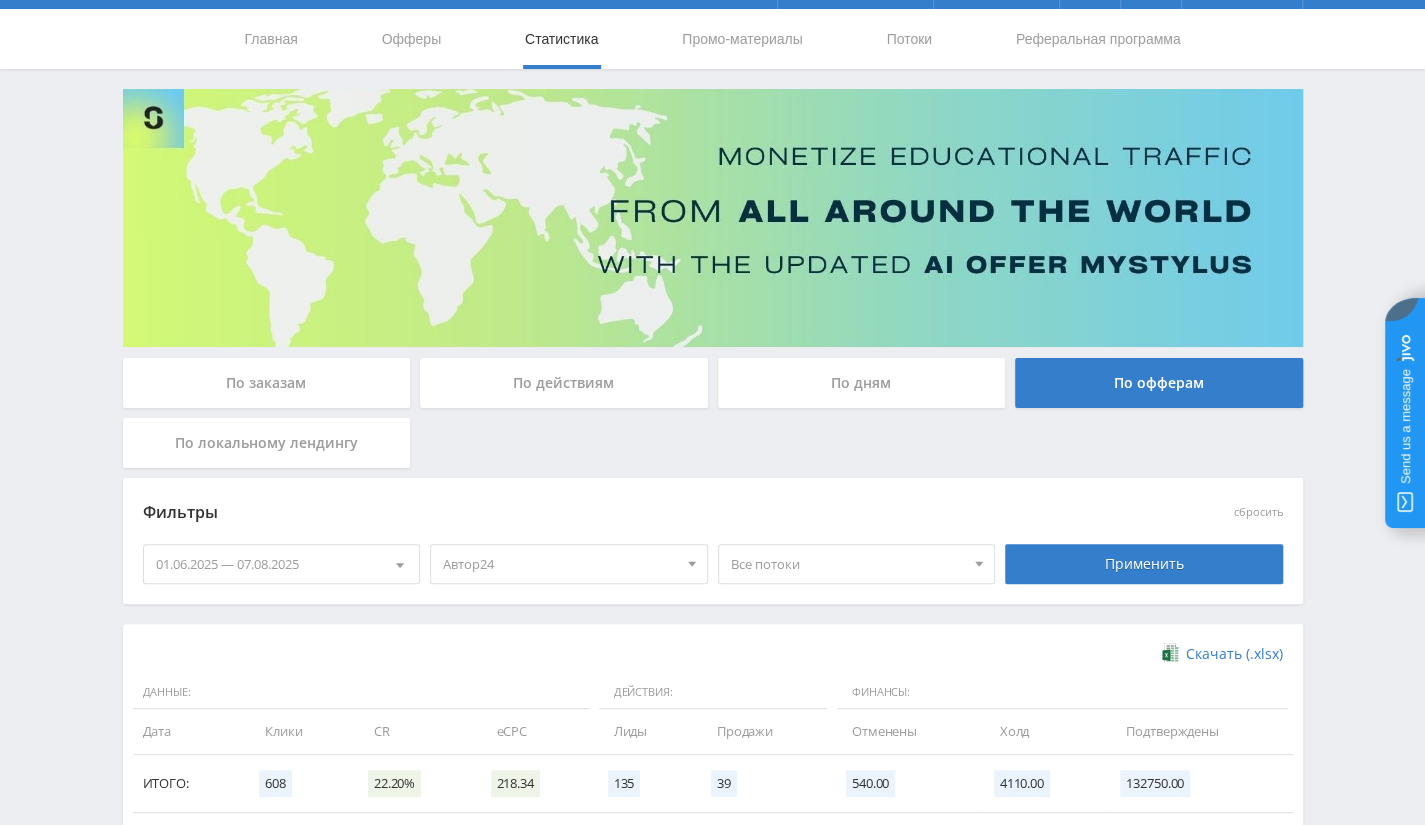 scroll, scrollTop: 0, scrollLeft: 0, axis: both 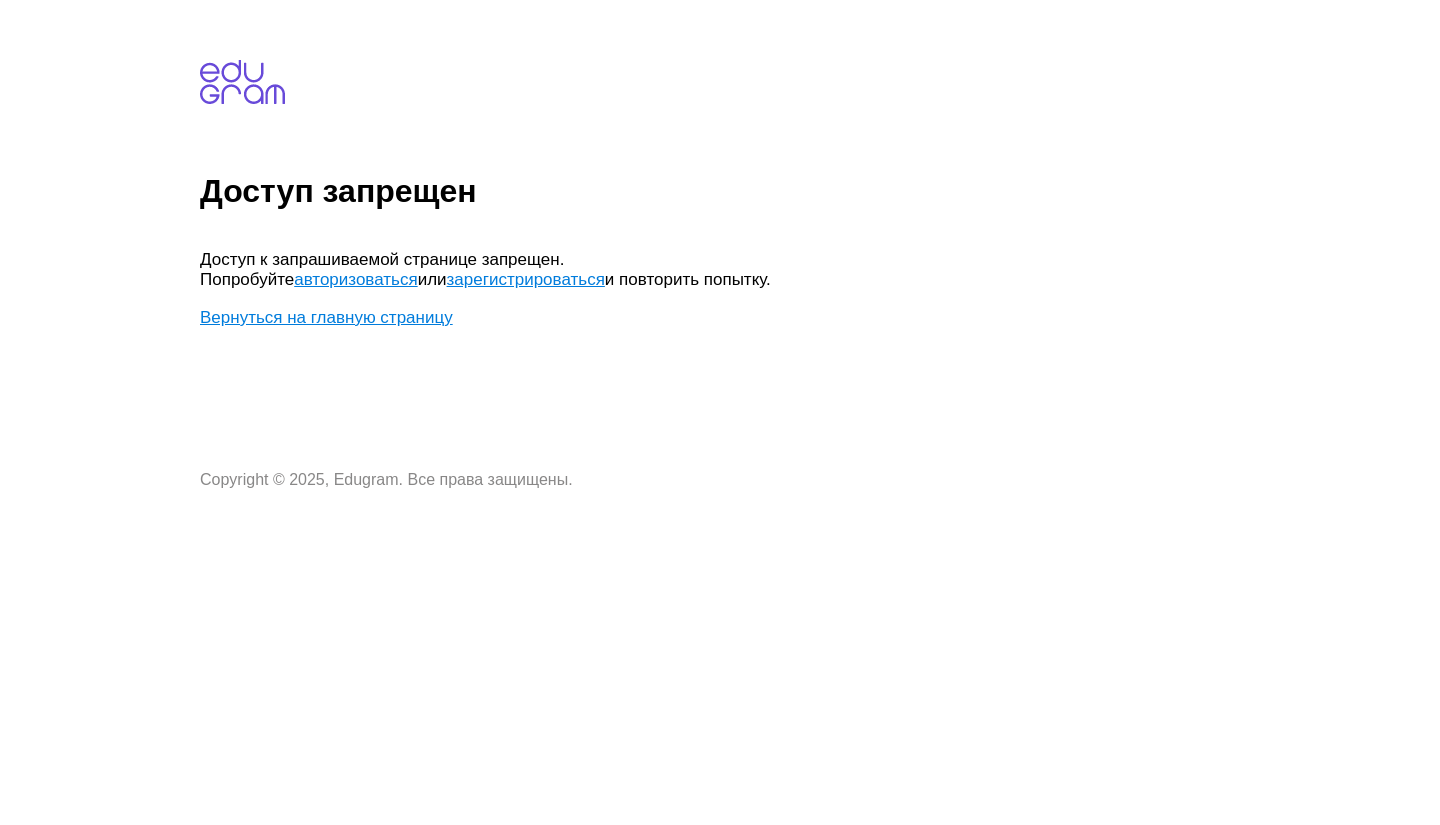 click on "авторизоваться" at bounding box center (355, 279) 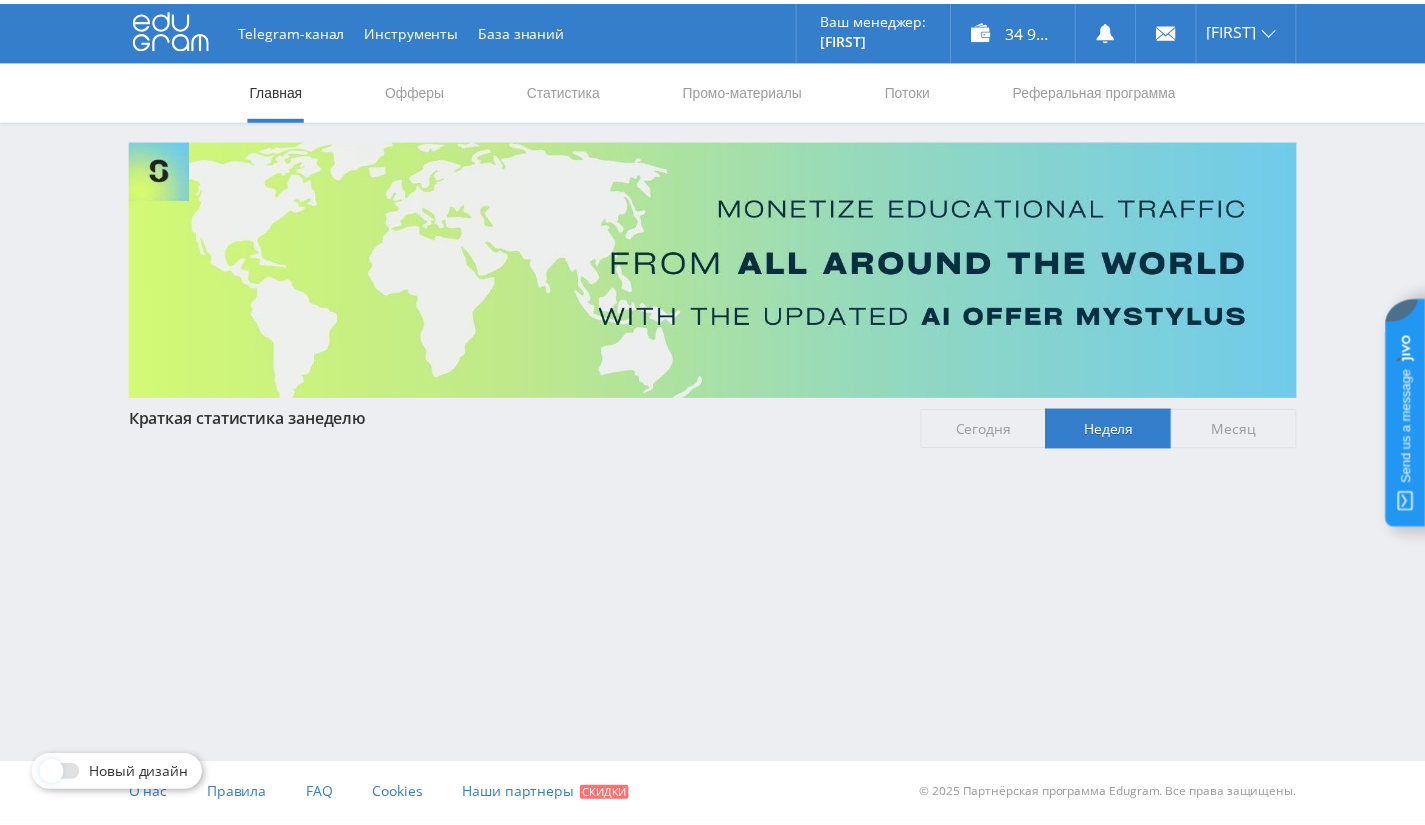 scroll, scrollTop: 0, scrollLeft: 0, axis: both 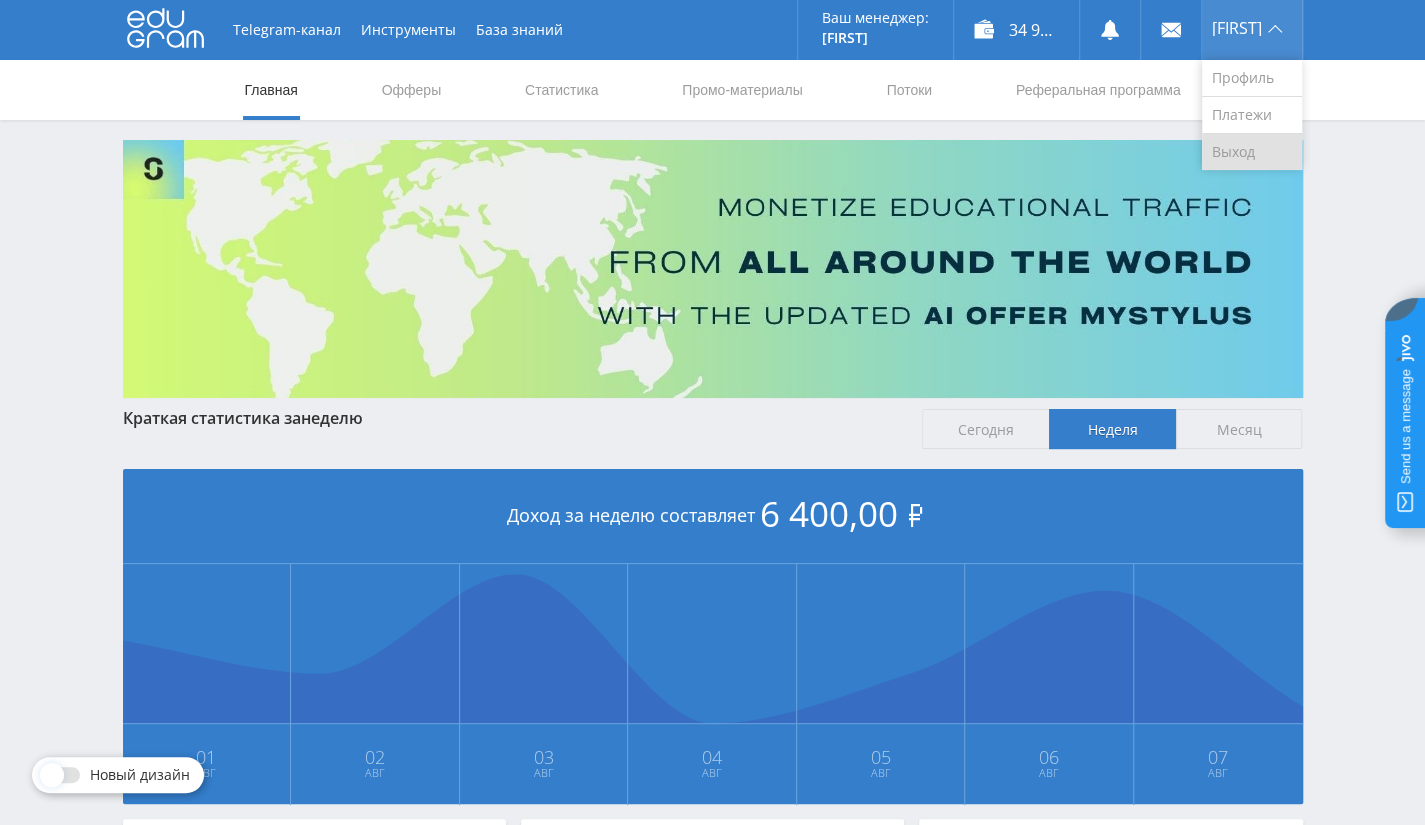 click on "Выход" at bounding box center [1252, 152] 